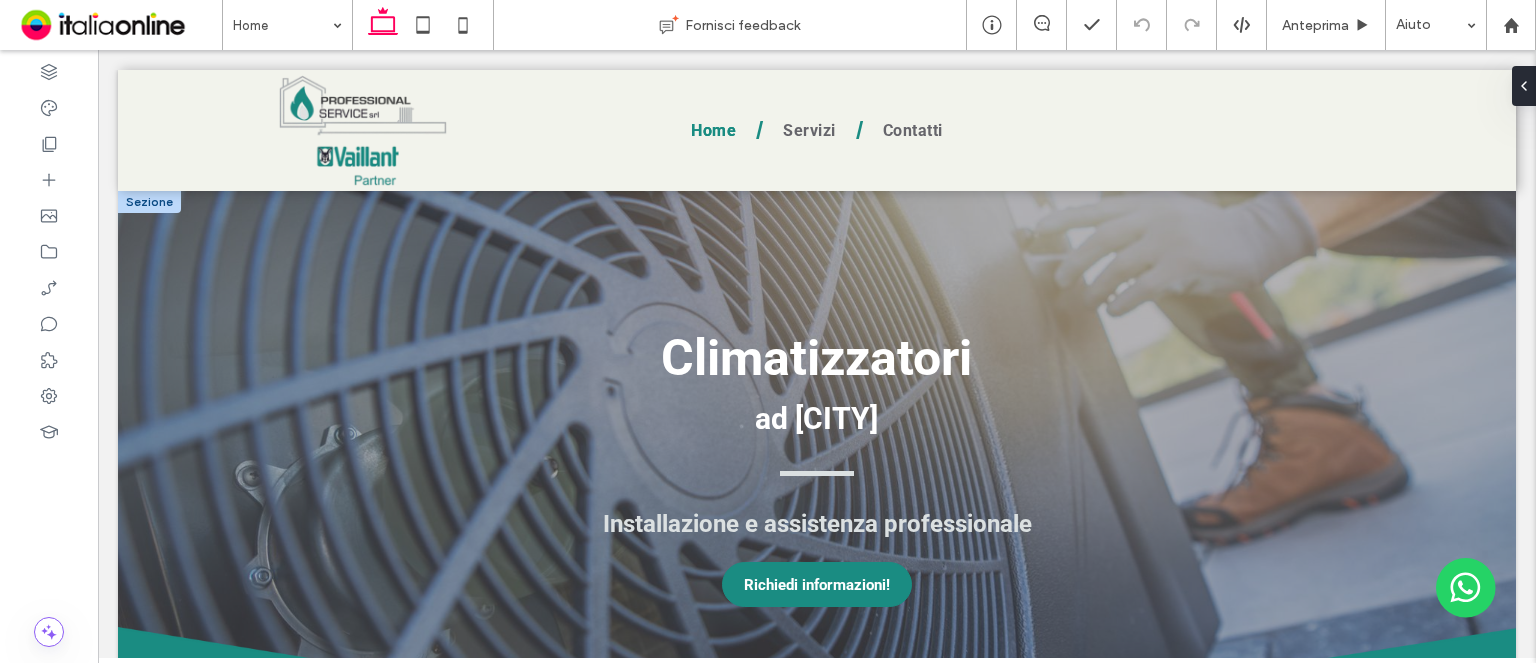 scroll, scrollTop: 0, scrollLeft: 0, axis: both 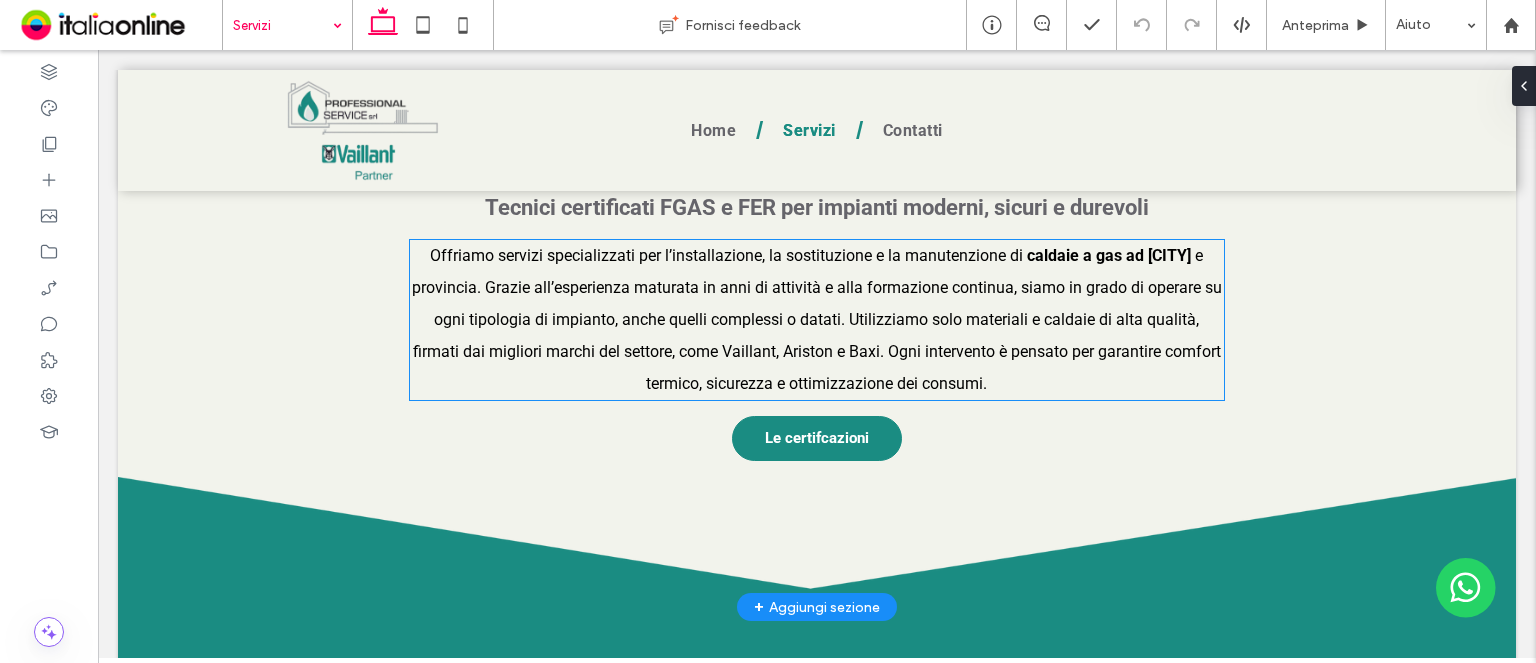 click on "Offriamo servizi specializzati per l’installazione, la sostituzione e la manutenzione di
caldaie a gas ad [CITY]   e provincia. Grazie all’esperienza maturata in anni di attività e alla formazione continua, siamo in grado di operare su ogni tipologia di impianto, anche quelli complessi o datati. Utilizziamo solo materiali e caldaie di alta qualità, firmati dai migliori marchi del settore, come Vaillant, Ariston e Baxi. Ogni intervento è pensato per garantire comfort termico, sicurezza e ottimizzazione dei consumi." at bounding box center [817, 320] 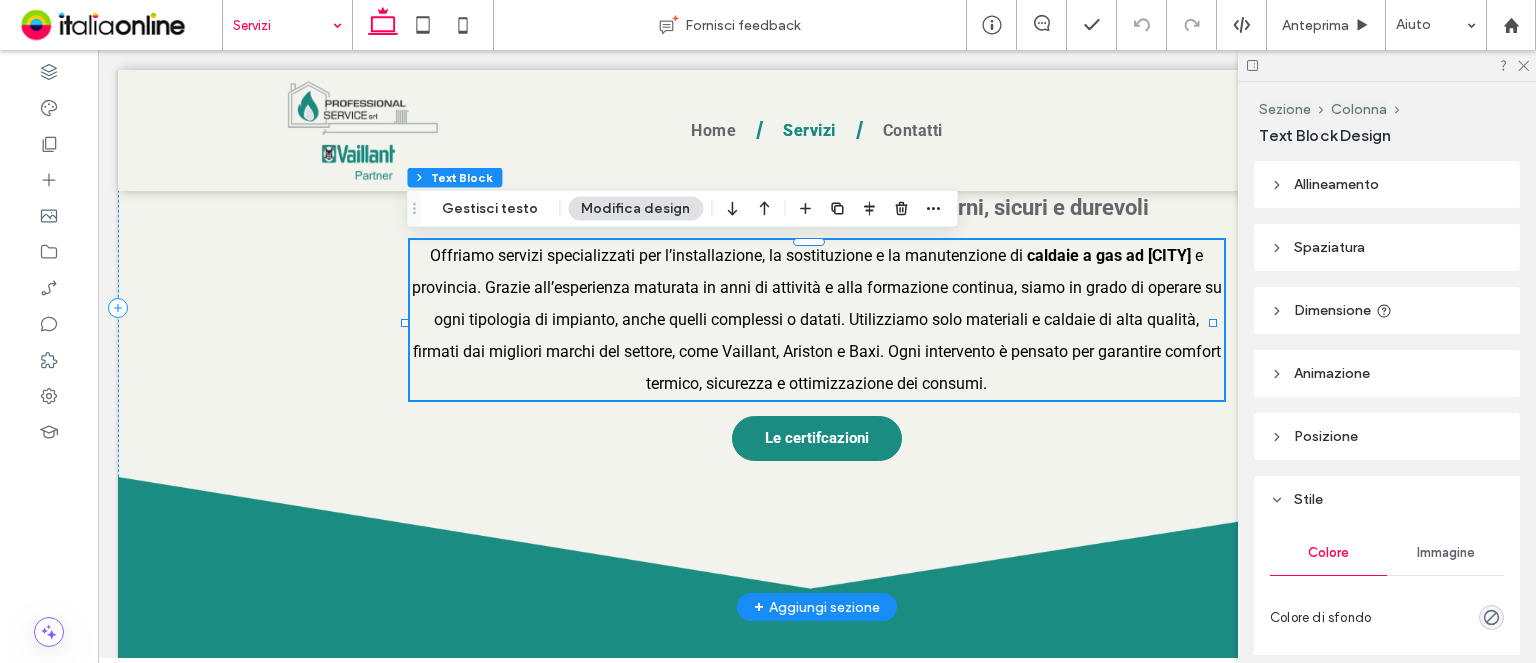 click on "Offriamo servizi specializzati per l’installazione, la sostituzione e la manutenzione di
caldaie a gas ad [CITY]   e provincia. Grazie all’esperienza maturata in anni di attività e alla formazione continua, siamo in grado di operare su ogni tipologia di impianto, anche quelli complessi o datati. Utilizziamo solo materiali e caldaie di alta qualità, firmati dai migliori marchi del settore, come Vaillant, Ariston e Baxi. Ogni intervento è pensato per garantire comfort termico, sicurezza e ottimizzazione dei consumi." at bounding box center [817, 320] 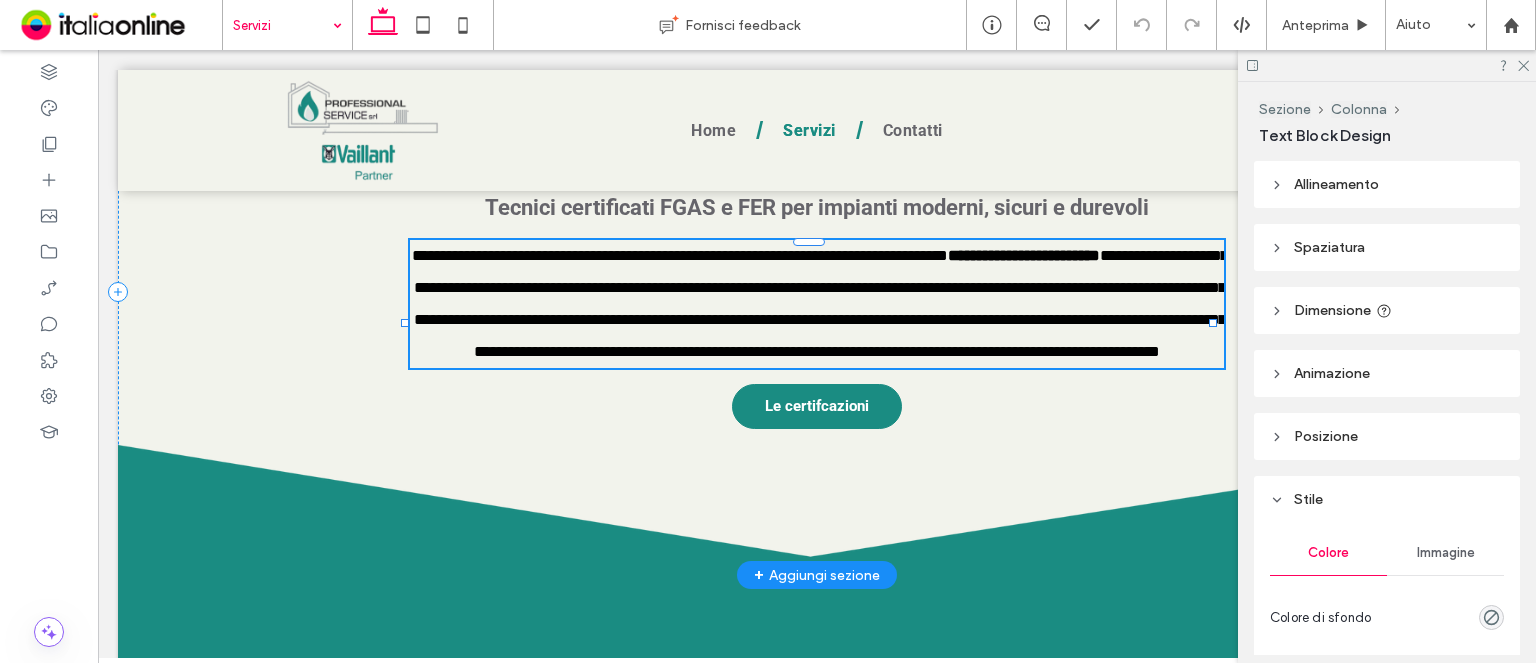 type on "******" 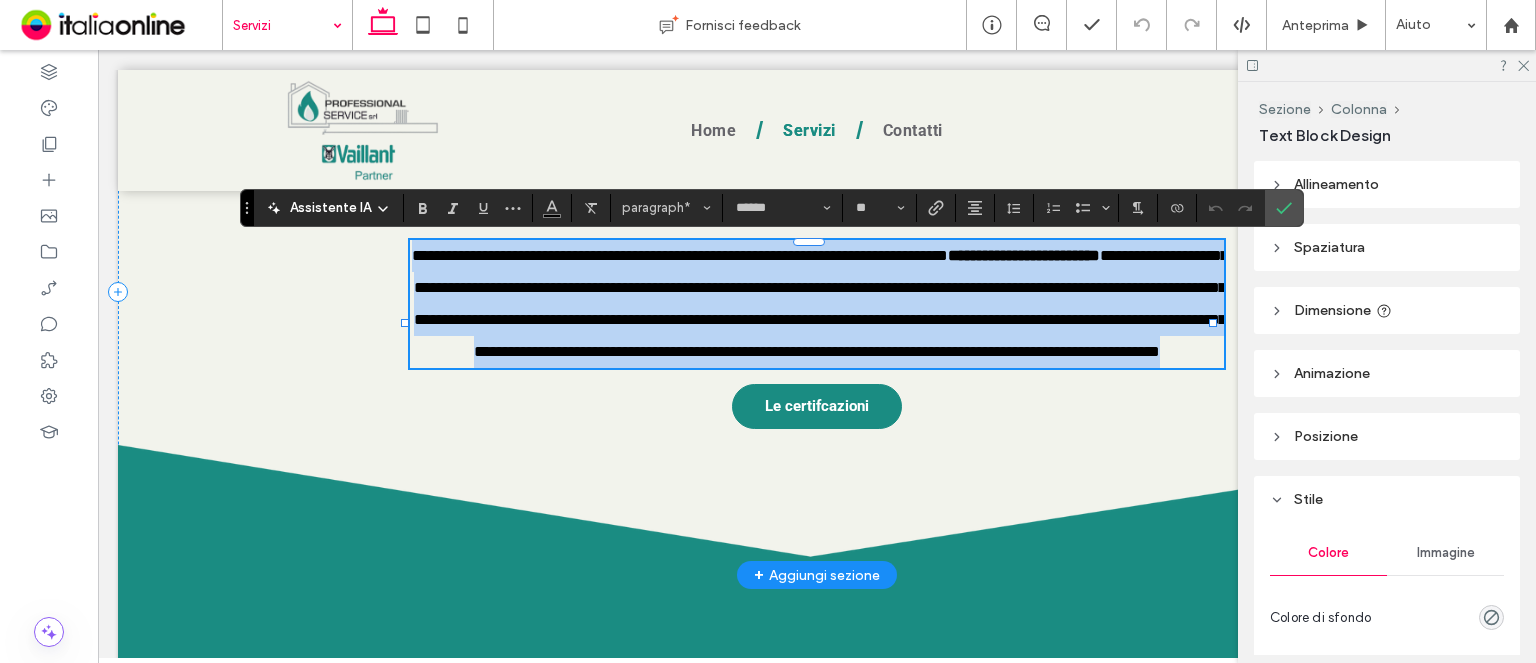 click on "**********" at bounding box center (817, 304) 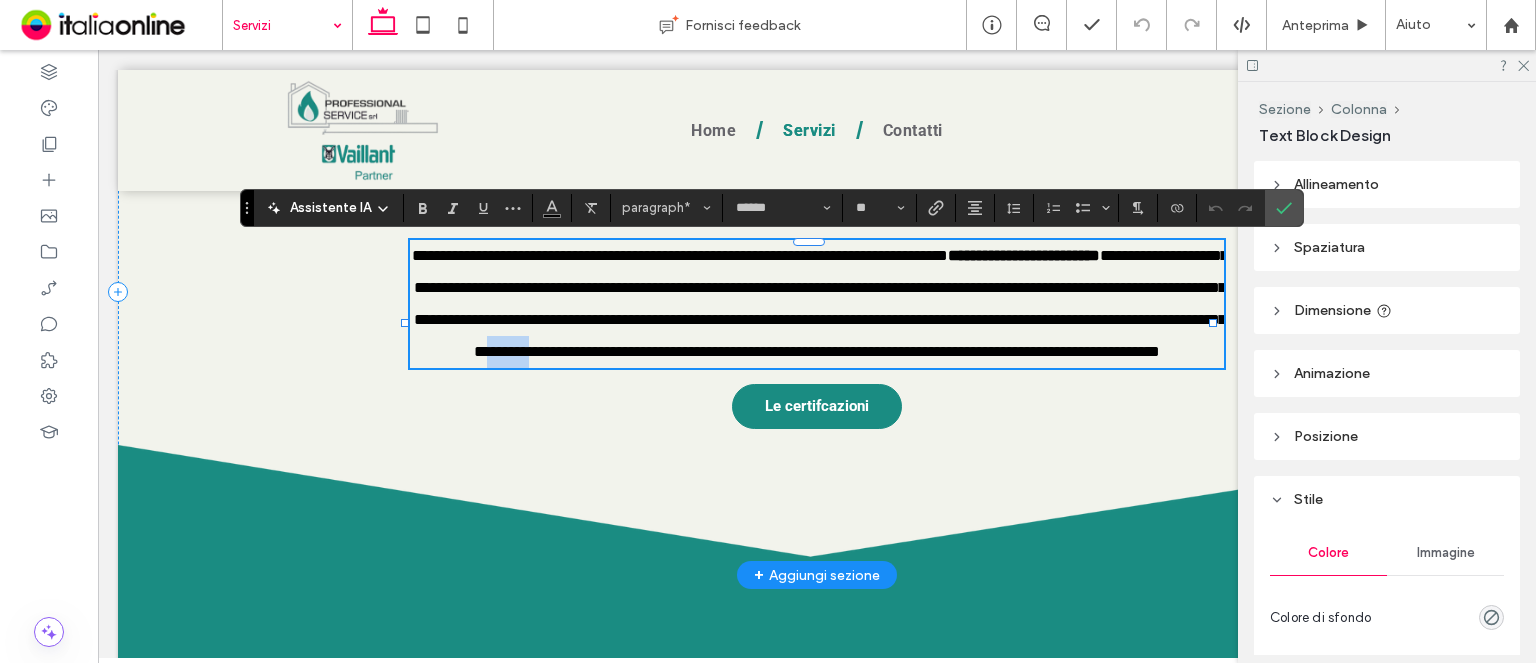 click on "**********" at bounding box center (817, 304) 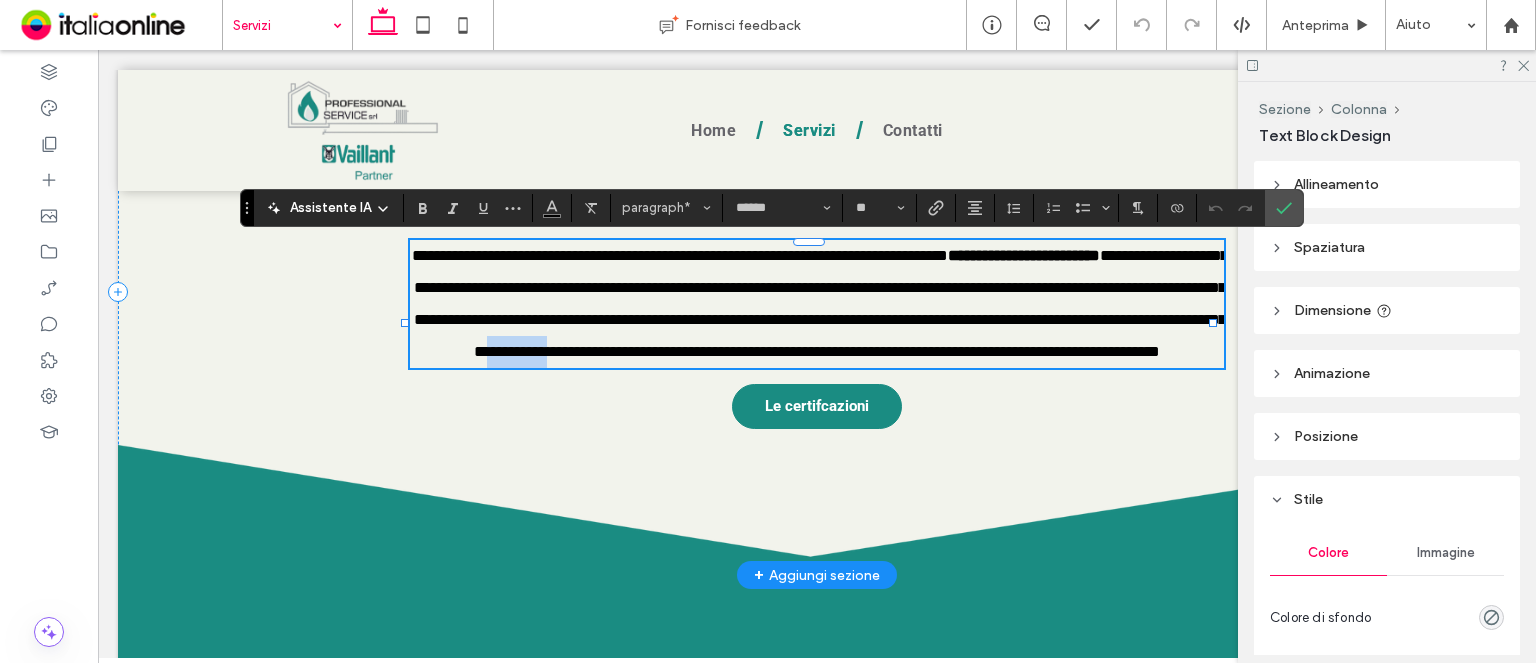click on "**********" at bounding box center [821, 303] 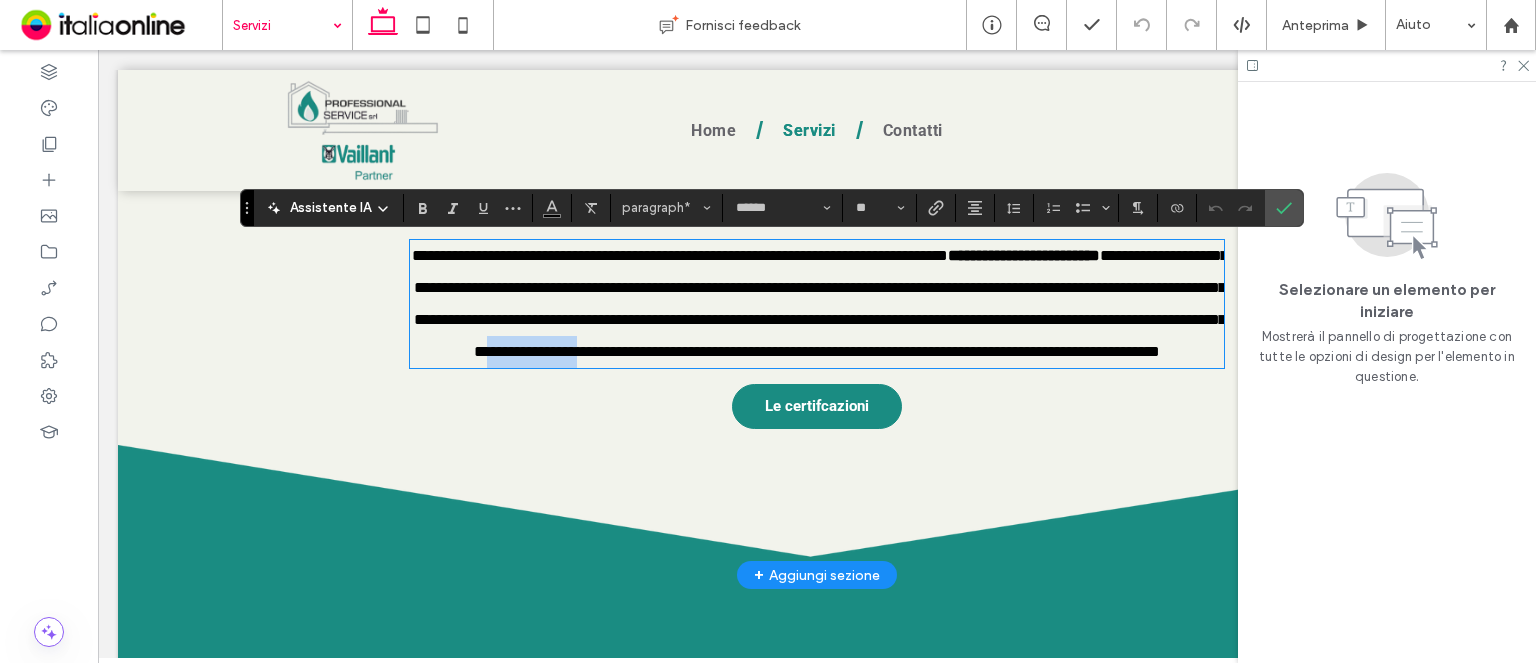 click on "**********" at bounding box center [821, 303] 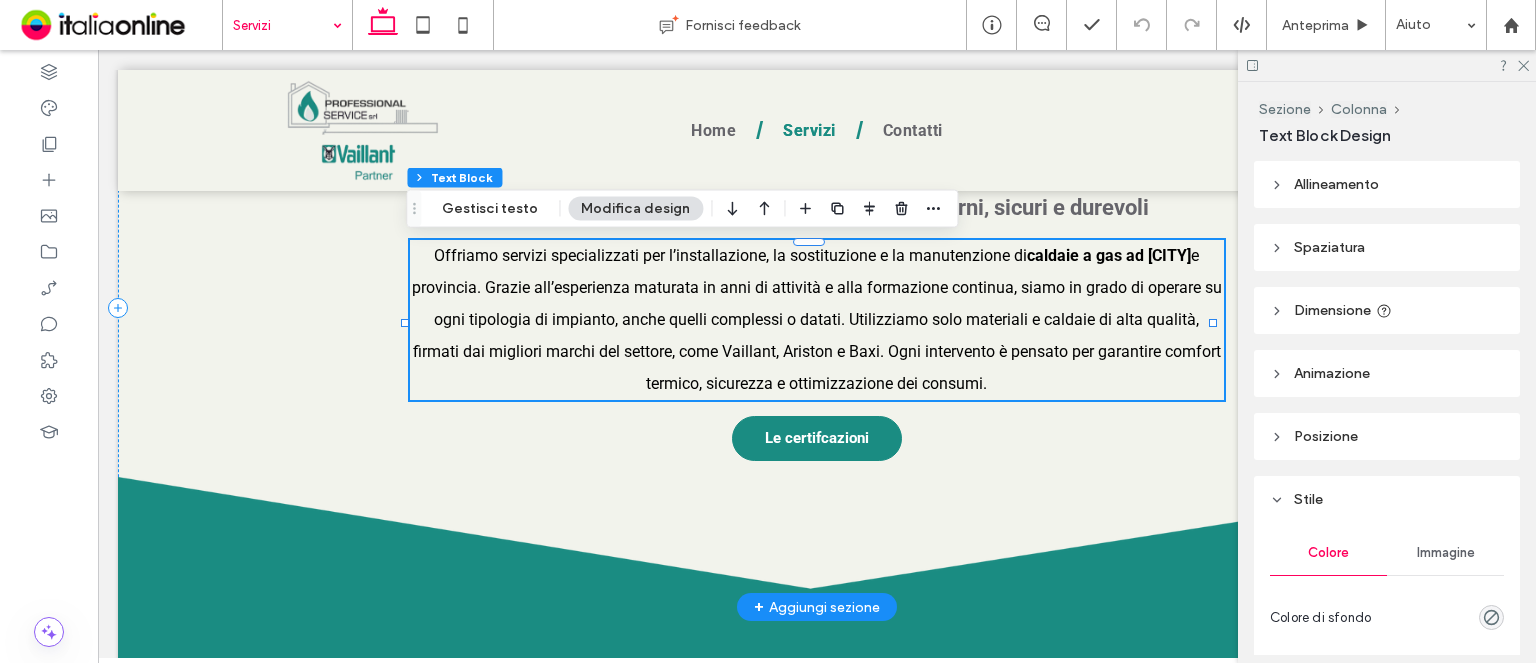 click on "Offriamo servizi specializzati per l’installazione, la sostituzione e la manutenzione di  caldaie a gas ad [CITY]  e provincia. Grazie all’esperienza maturata in anni di attività e alla formazione continua, siamo in grado di operare su ogni tipologia di impianto, anche quelli complessi o datati. Utilizziamo solo materiali e caldaie di alta qualità, firmati dai migliori marchi del settore, come Vaillant, Ariston e Baxi. Ogni intervento è pensato per garantire comfort termico, sicurezza e ottimizzazione dei consumi." at bounding box center [817, 320] 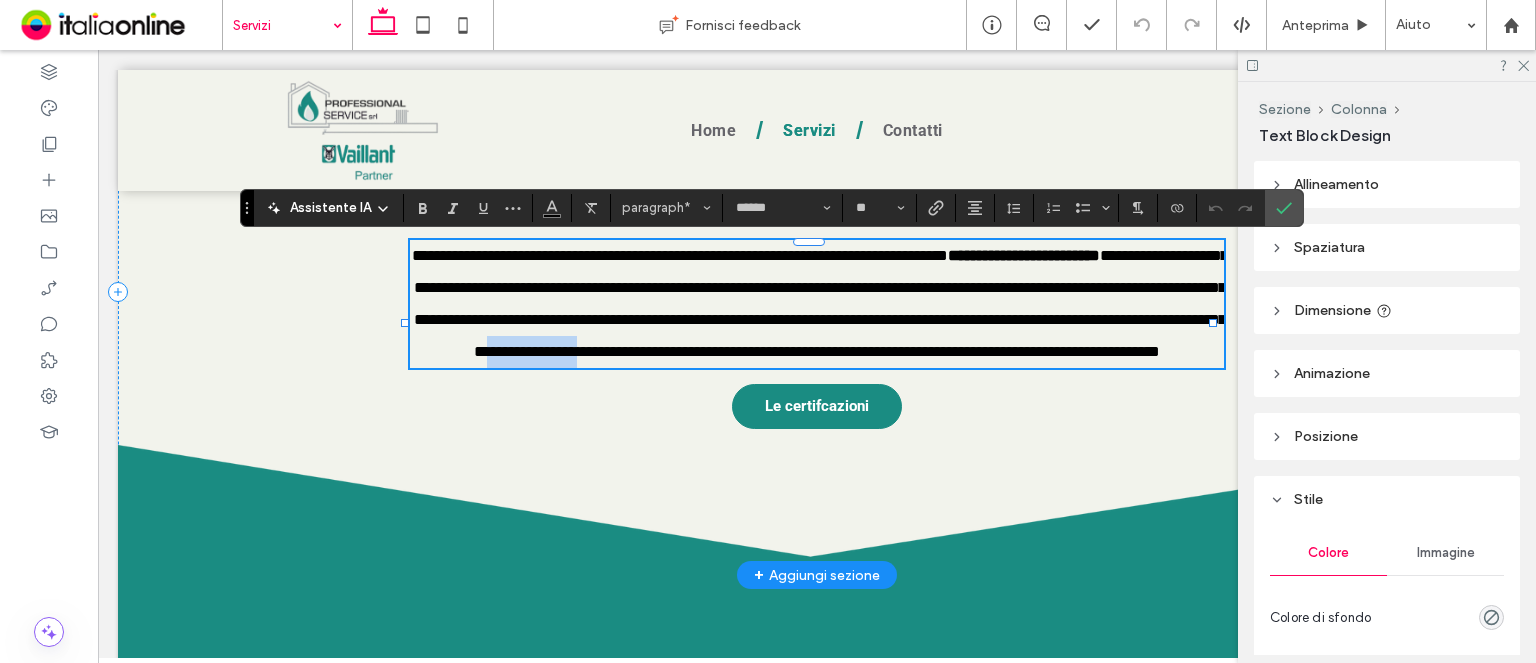 type 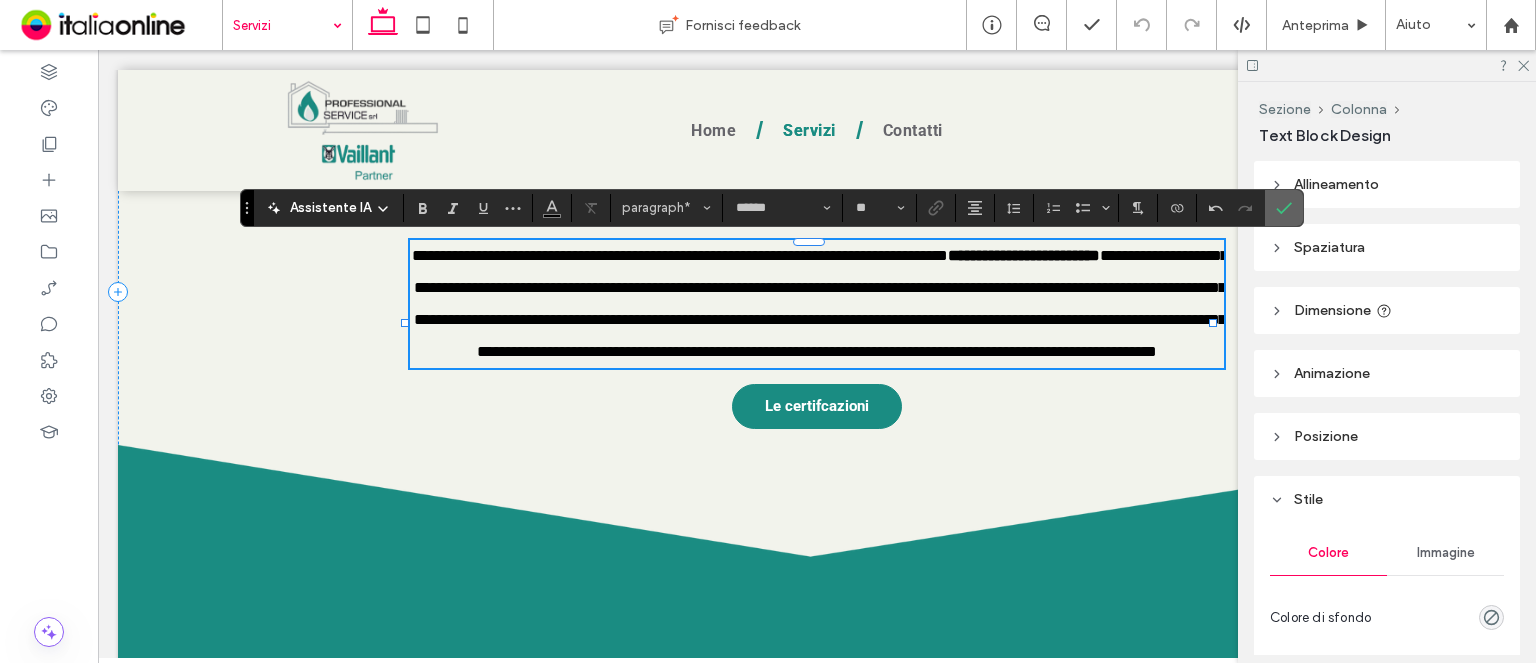 click 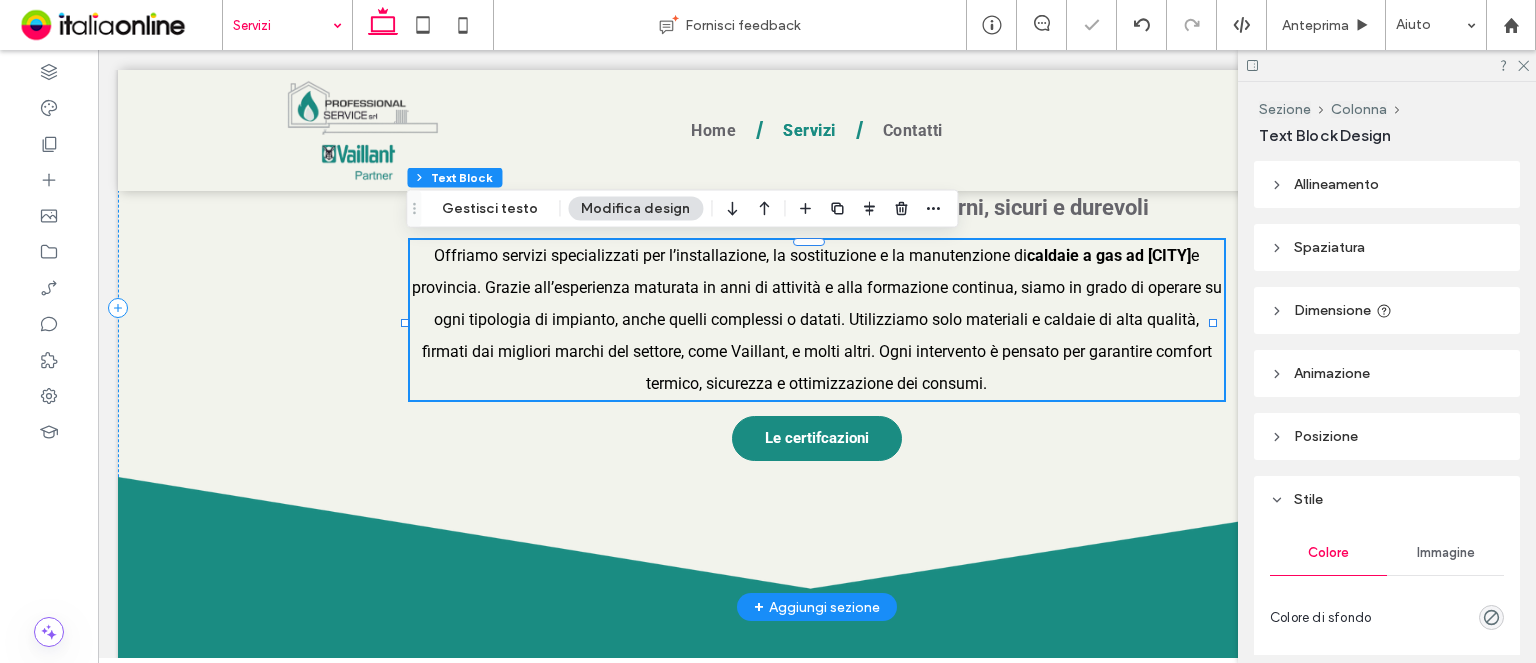 click on "Offriamo servizi specializzati per l’installazione, la sostituzione e la manutenzione di  caldaie a gas ad [CITY]  e provincia. Grazie all’esperienza maturata in anni di attività e alla formazione continua, siamo in grado di operare su ogni tipologia di impianto, anche quelli complessi o datati. Utilizziamo solo materiali e caldaie di alta qualità, firmati dai migliori marchi del settore, come Vaillant, e molti altri. Ogni intervento è pensato per garantire comfort termico, sicurezza e ottimizzazione dei consumi." at bounding box center [817, 320] 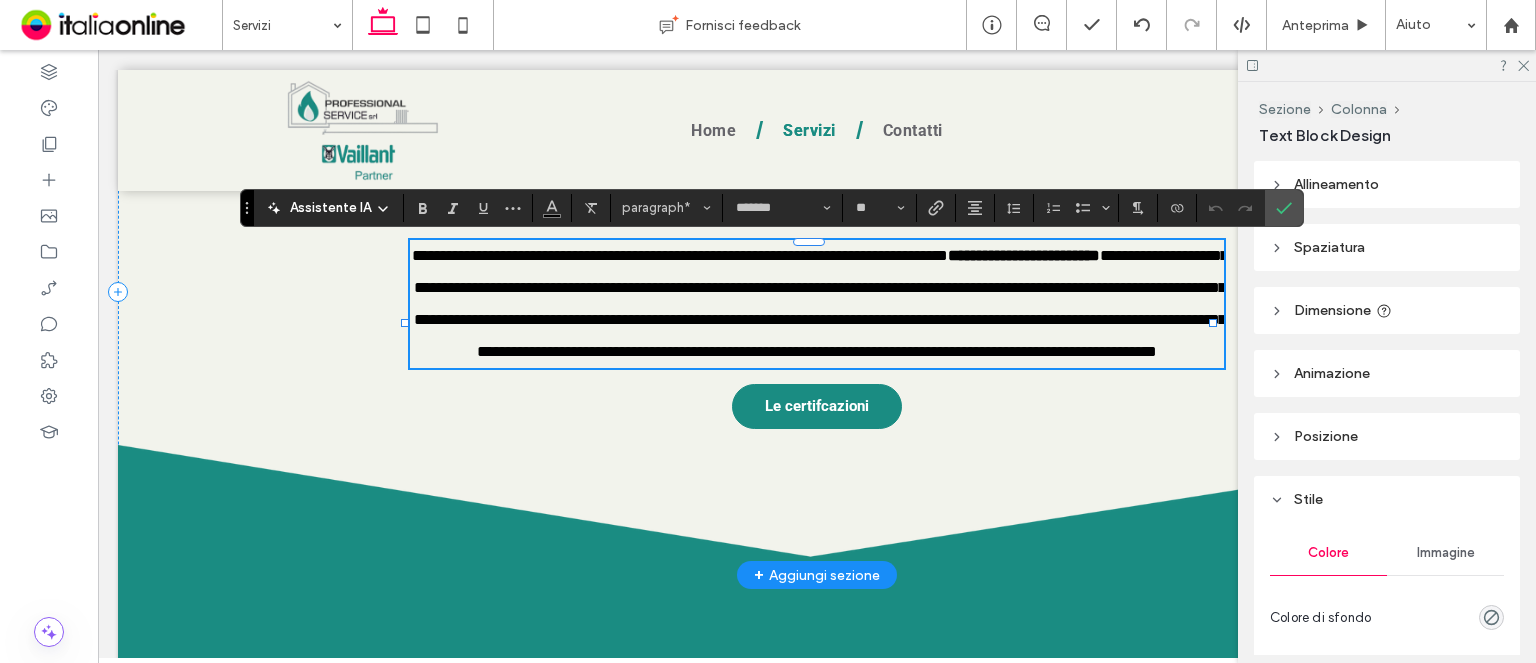 scroll, scrollTop: 0, scrollLeft: 0, axis: both 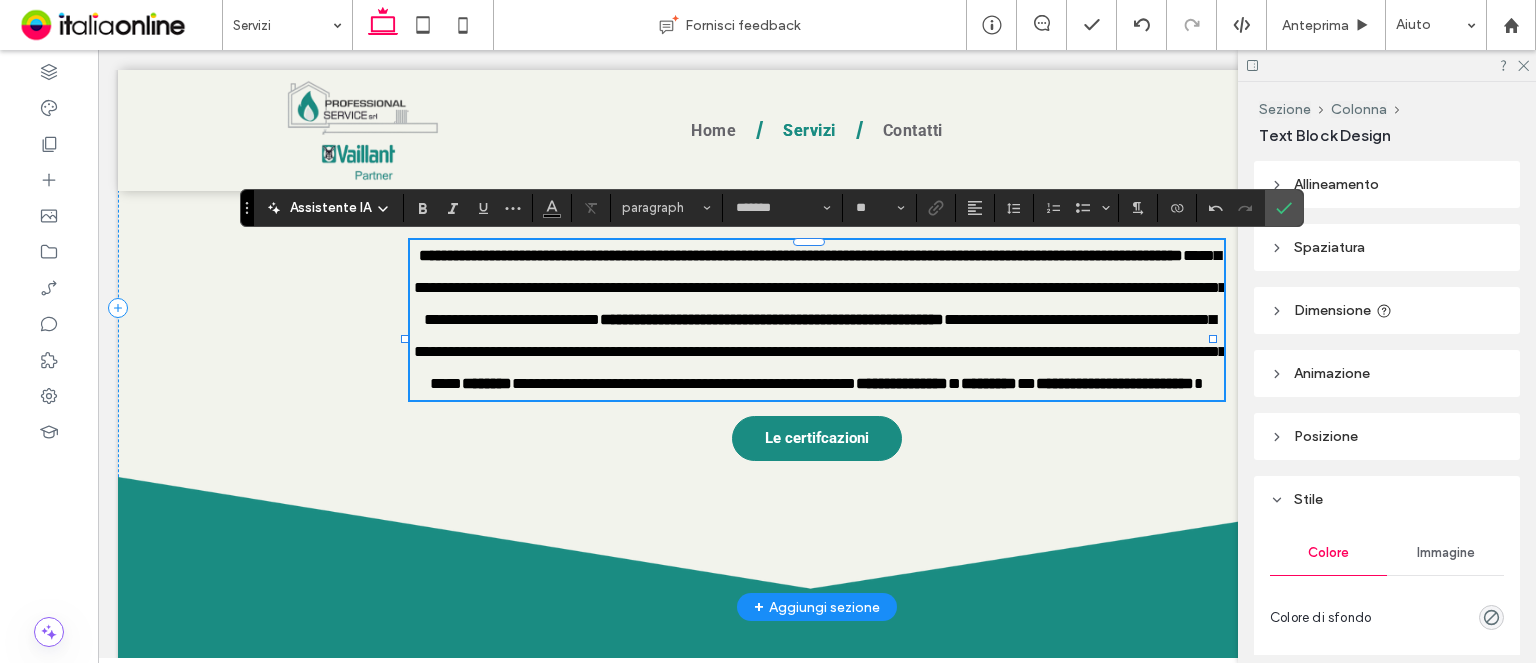 type on "******" 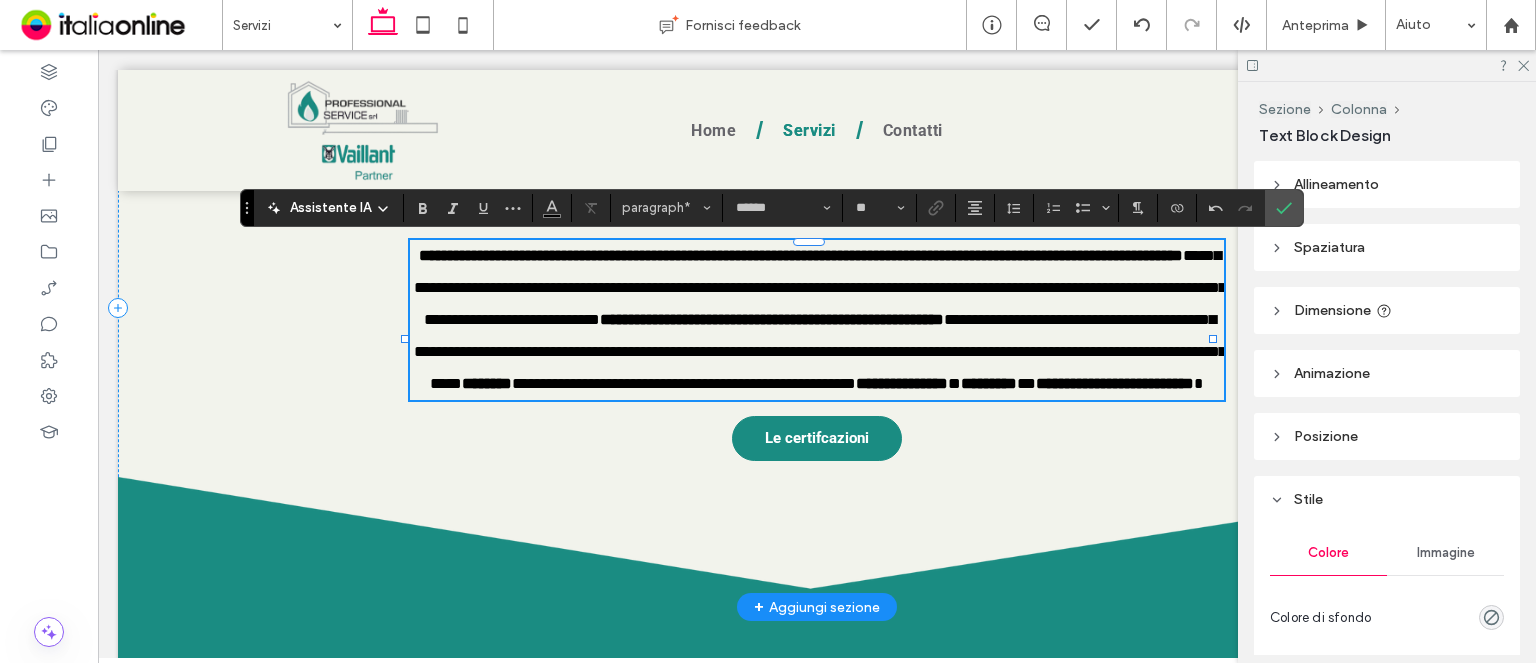 click on "**********" at bounding box center (772, 319) 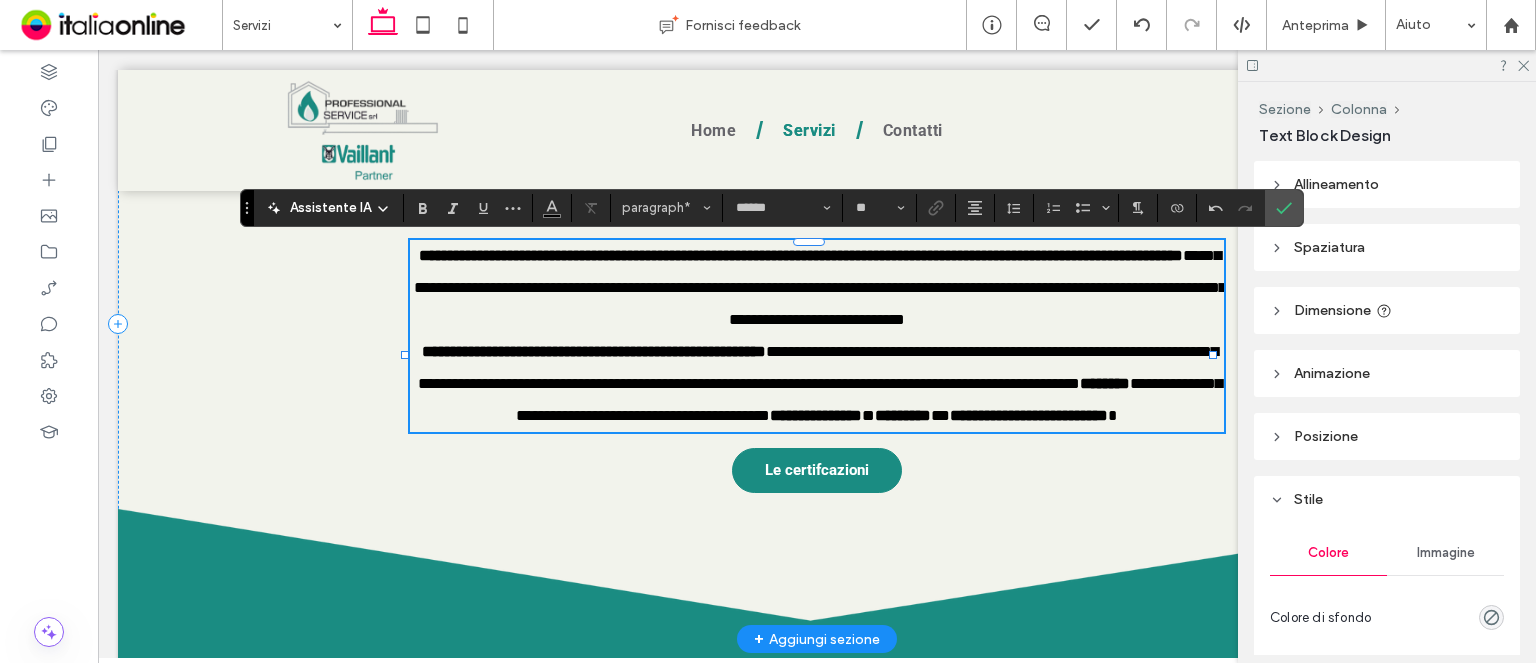 click on "**********" at bounding box center (818, 367) 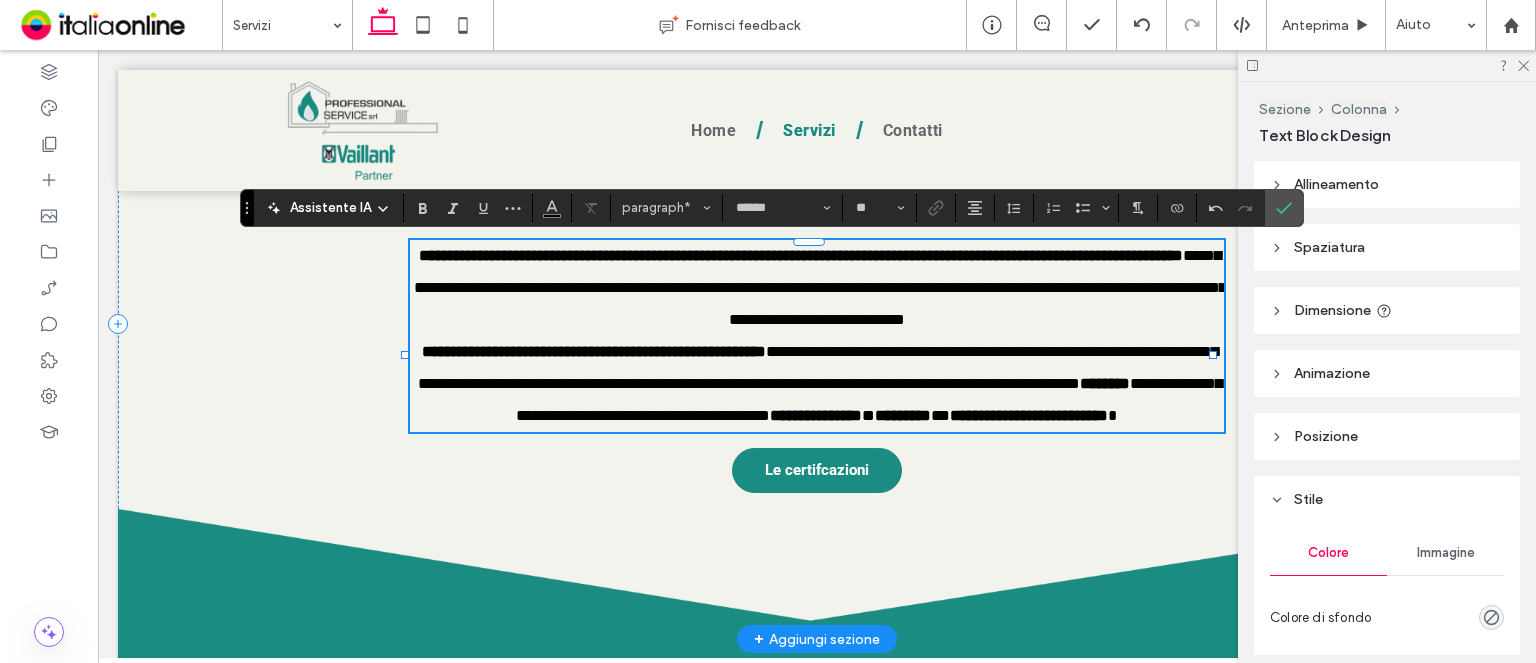 click on "**********" at bounding box center (869, 399) 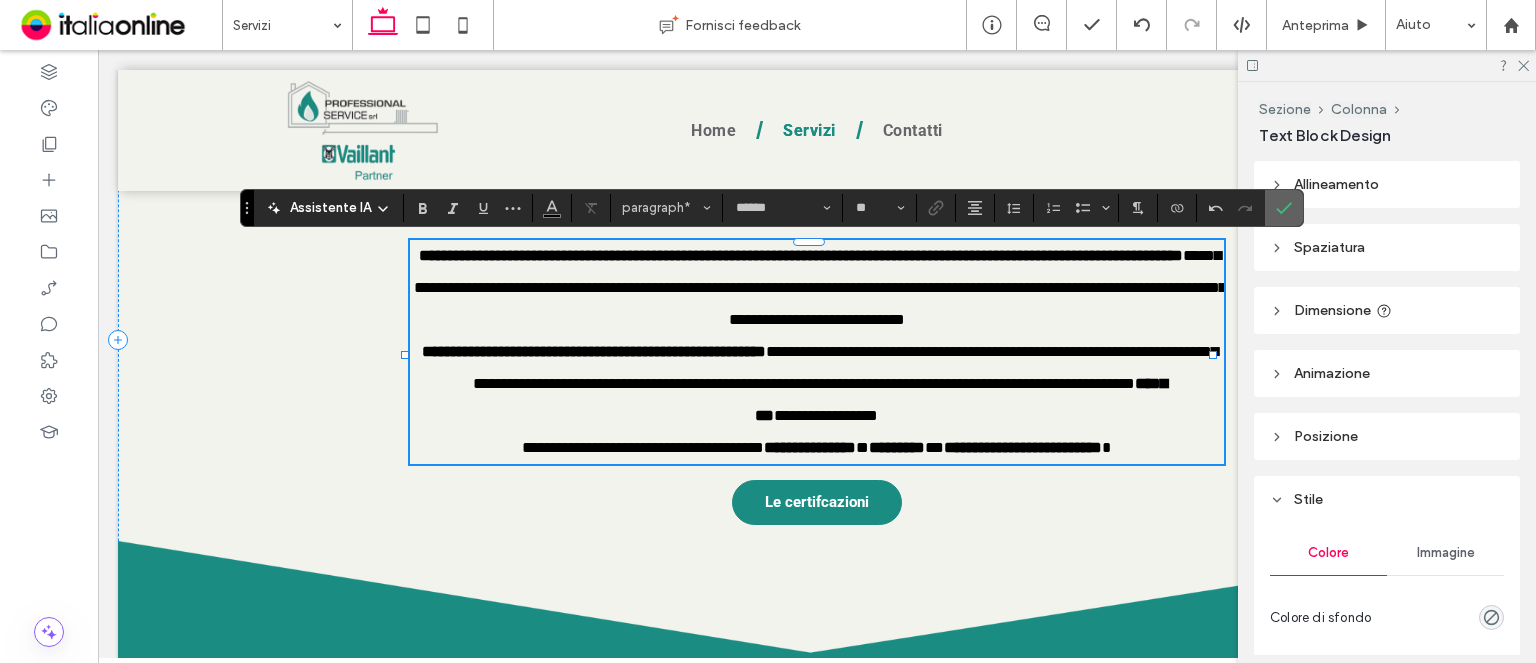 click 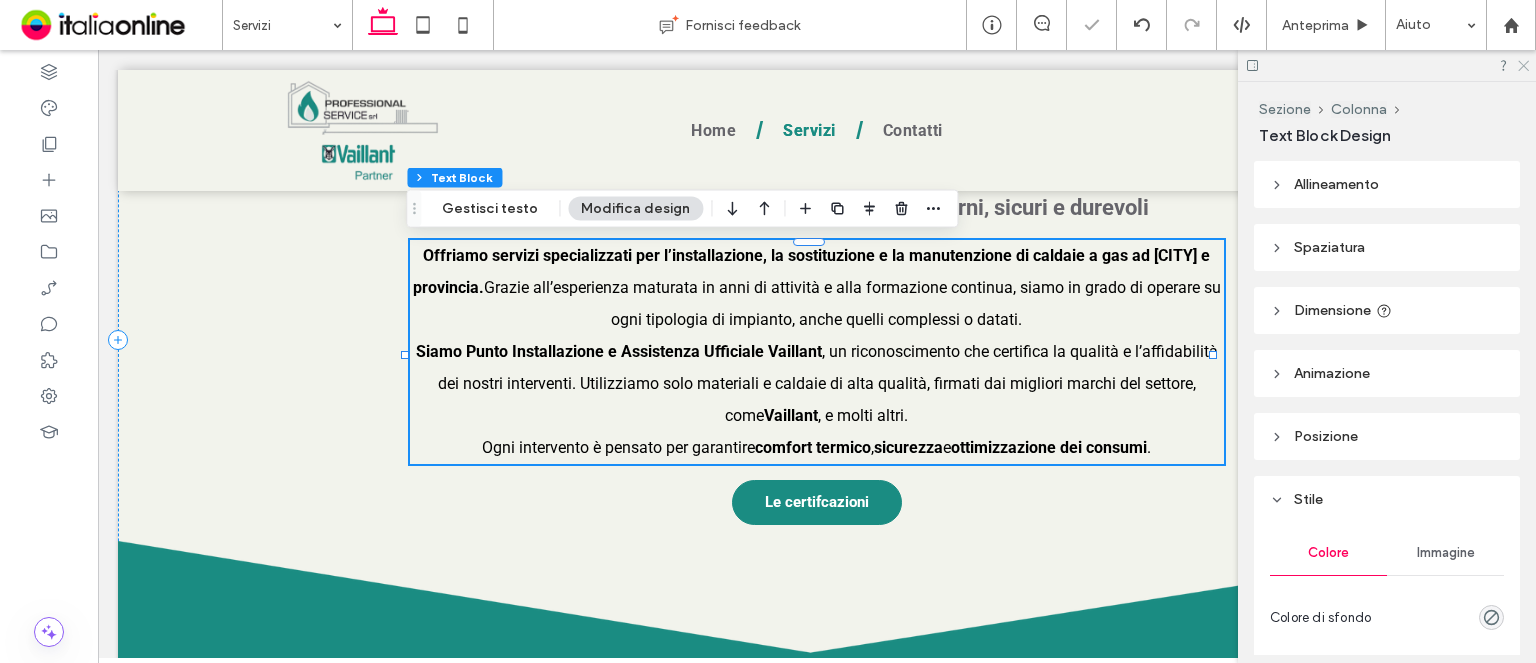 click 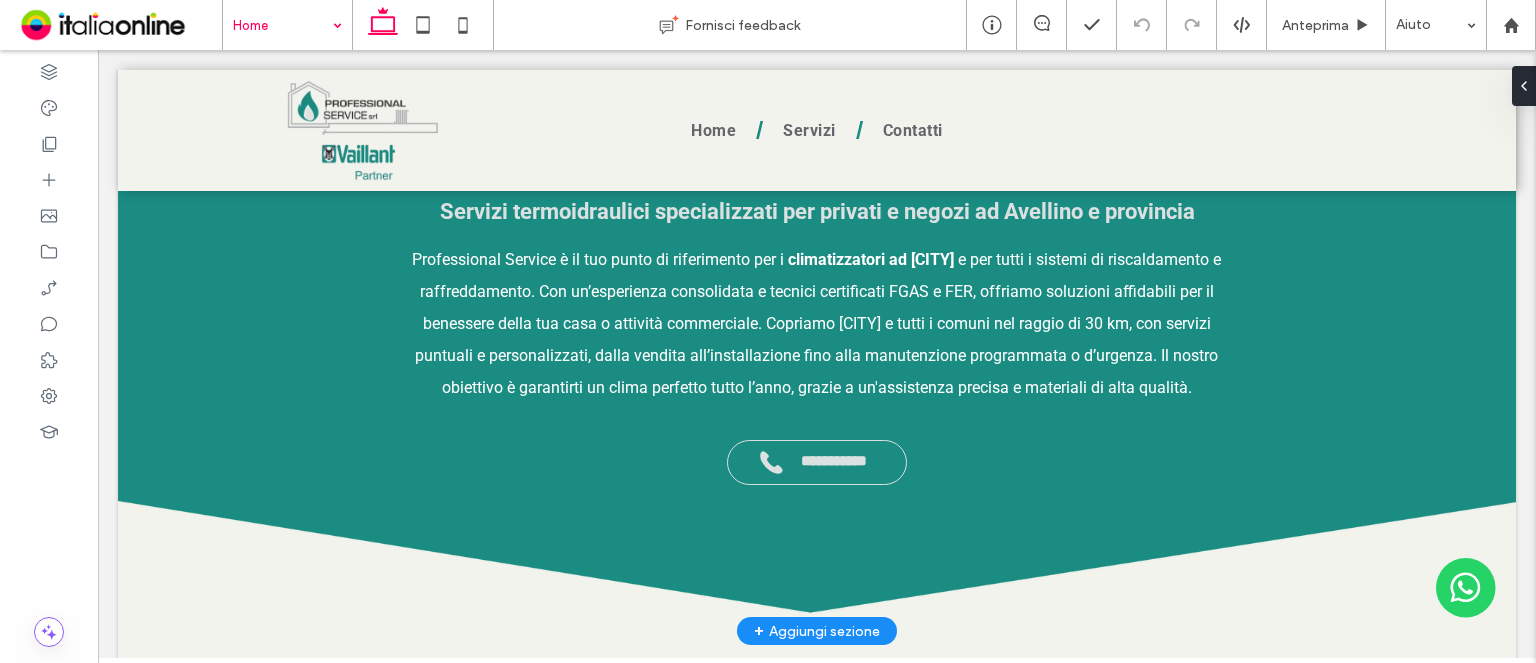 scroll, scrollTop: 745, scrollLeft: 0, axis: vertical 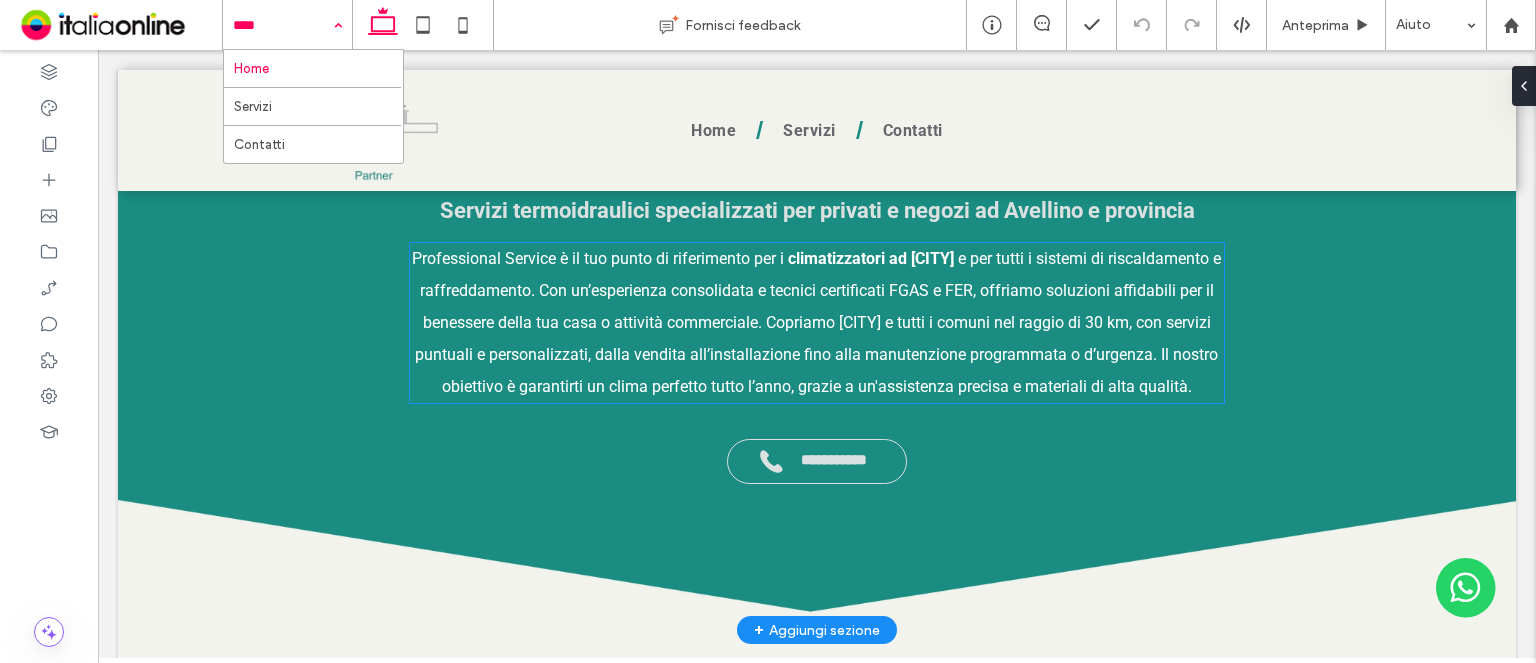 click on "e per tutti i sistemi di riscaldamento e raffreddamento. Con un’esperienza consolidata e tecnici certificati FGAS e FER, offriamo soluzioni affidabili per il benessere della tua casa o attività commerciale. Copriamo [CITY] e tutti i comuni nel raggio di 30 km, con servizi puntuali e personalizzati, dalla vendita all’installazione fino alla manutenzione programmata o d’urgenza. Il nostro obiettivo è garantirti un clima perfetto tutto l’anno, grazie a un'assistenza precisa e materiali di alta qualità." at bounding box center [818, 322] 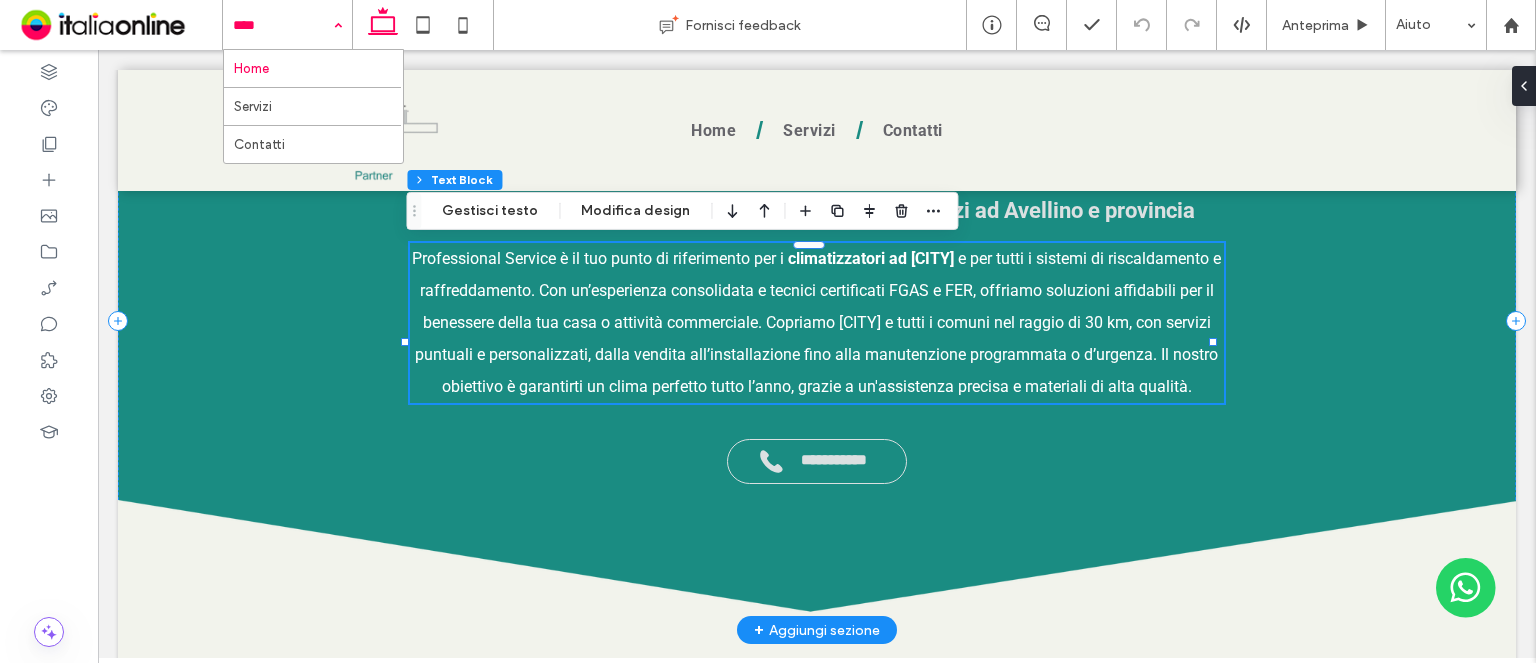 click on "e per tutti i sistemi di riscaldamento e raffreddamento. Con un’esperienza consolidata e tecnici certificati FGAS e FER, offriamo soluzioni affidabili per il benessere della tua casa o attività commerciale. Copriamo [CITY] e tutti i comuni nel raggio di 30 km, con servizi puntuali e personalizzati, dalla vendita all’installazione fino alla manutenzione programmata o d’urgenza. Il nostro obiettivo è garantirti un clima perfetto tutto l’anno, grazie a un'assistenza precisa e materiali di alta qualità." at bounding box center (818, 322) 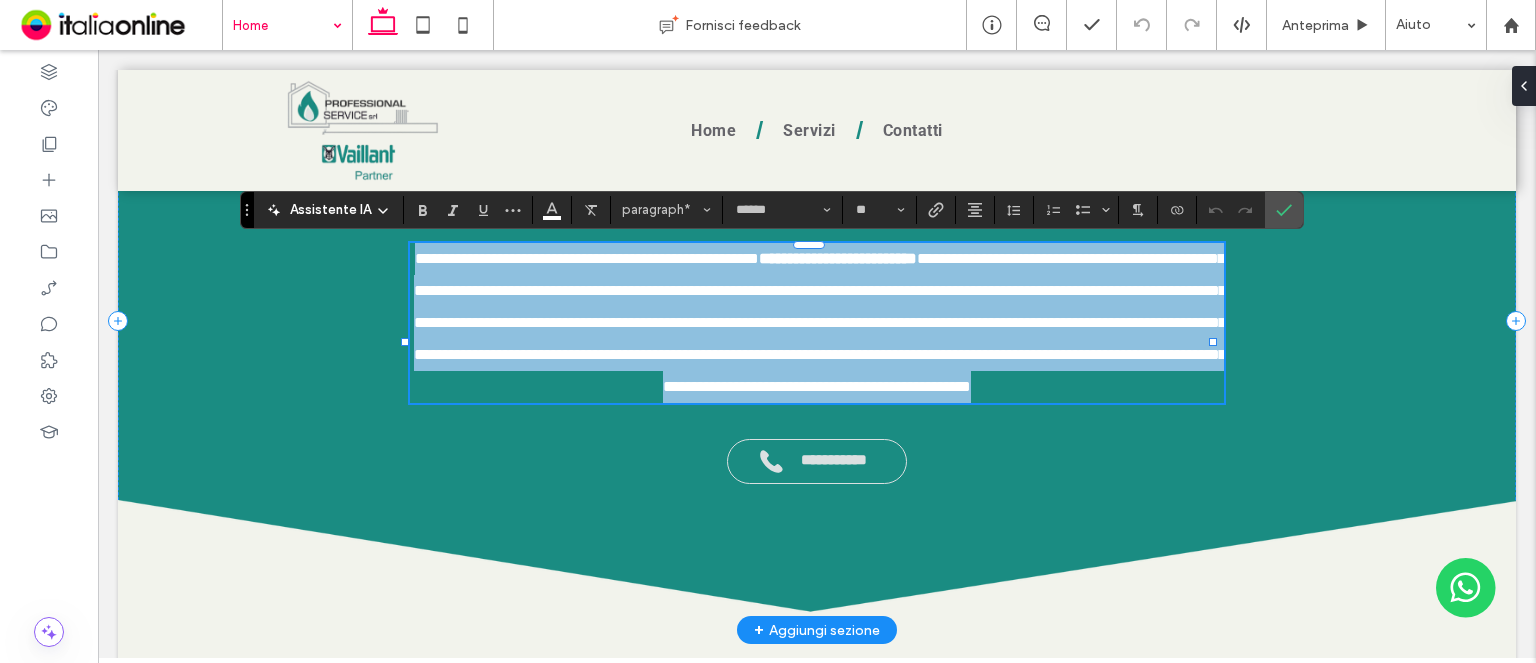 click on "**********" at bounding box center [820, 322] 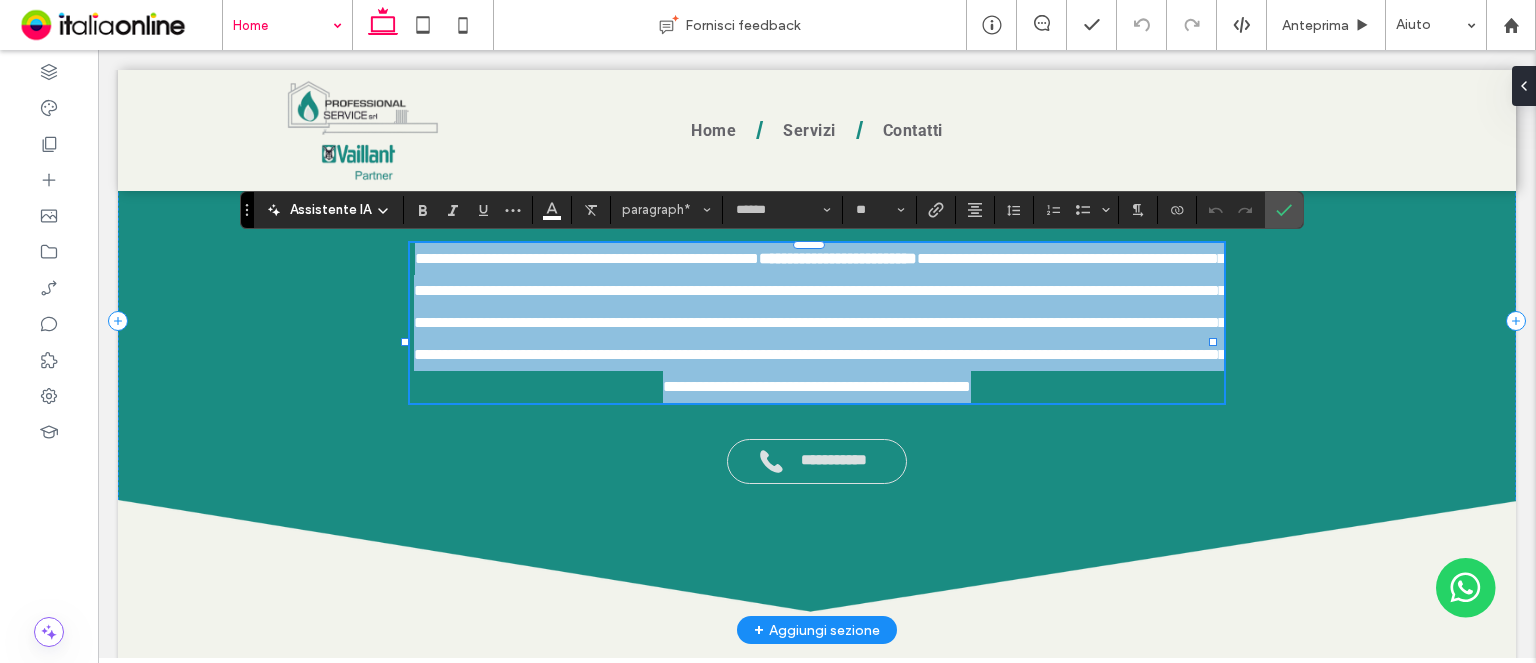 click on "**********" at bounding box center (820, 322) 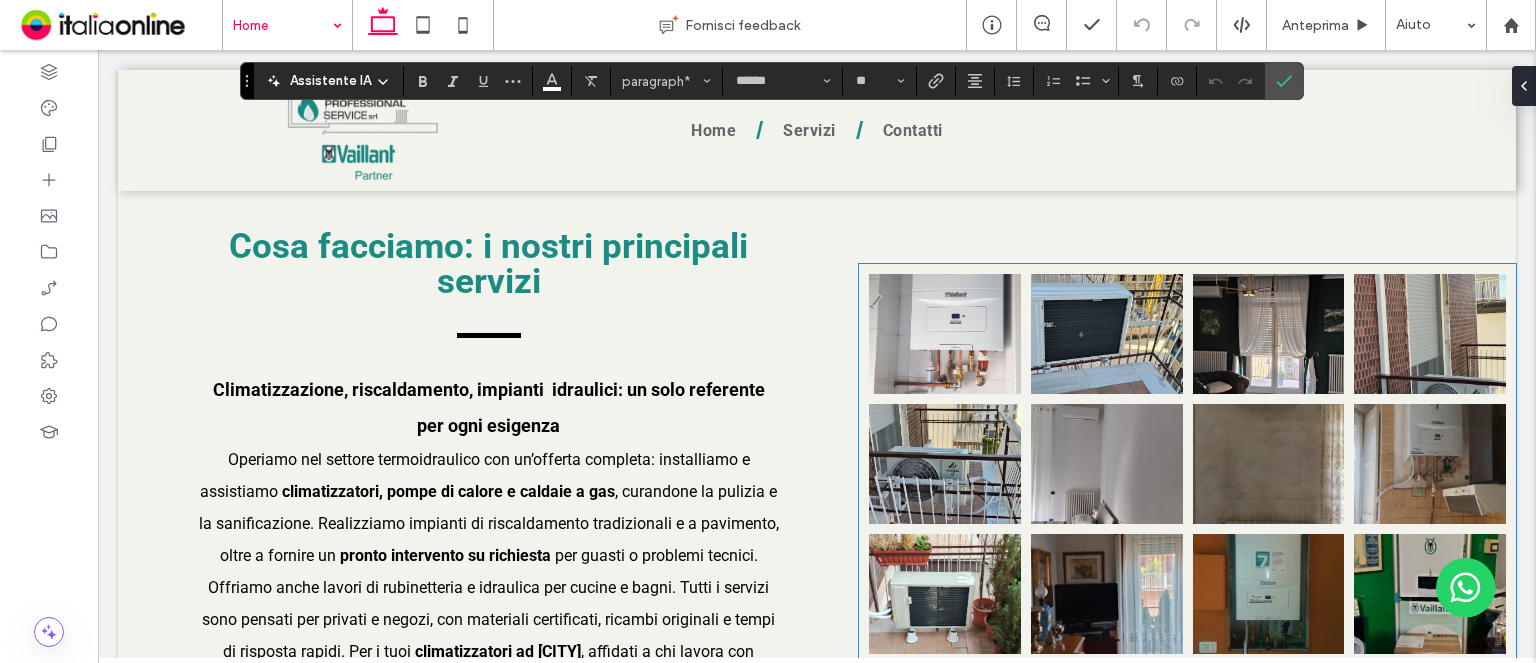 scroll, scrollTop: 1289, scrollLeft: 0, axis: vertical 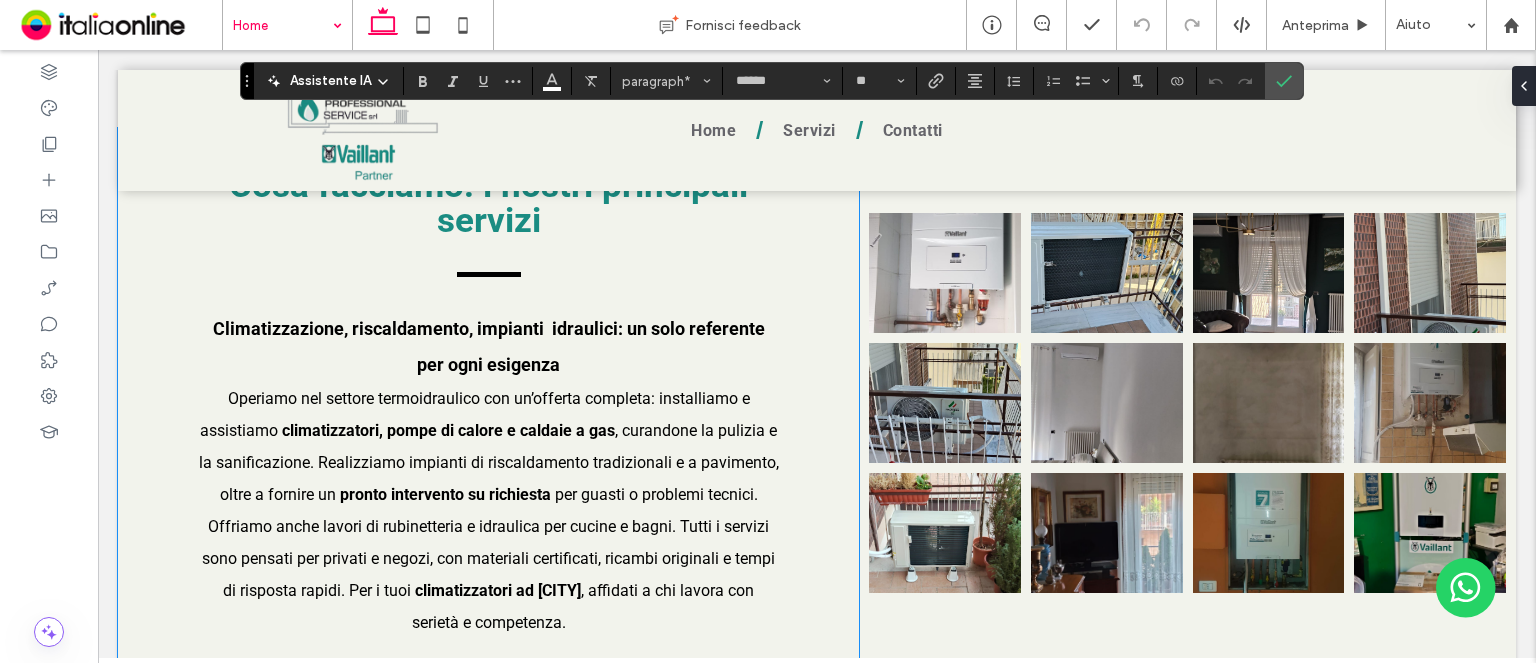 click on ", curandone la pulizia e la sanificazione. Realizziamo impianti di riscaldamento tradizionali e a pavimento, oltre a fornire un" at bounding box center (489, 462) 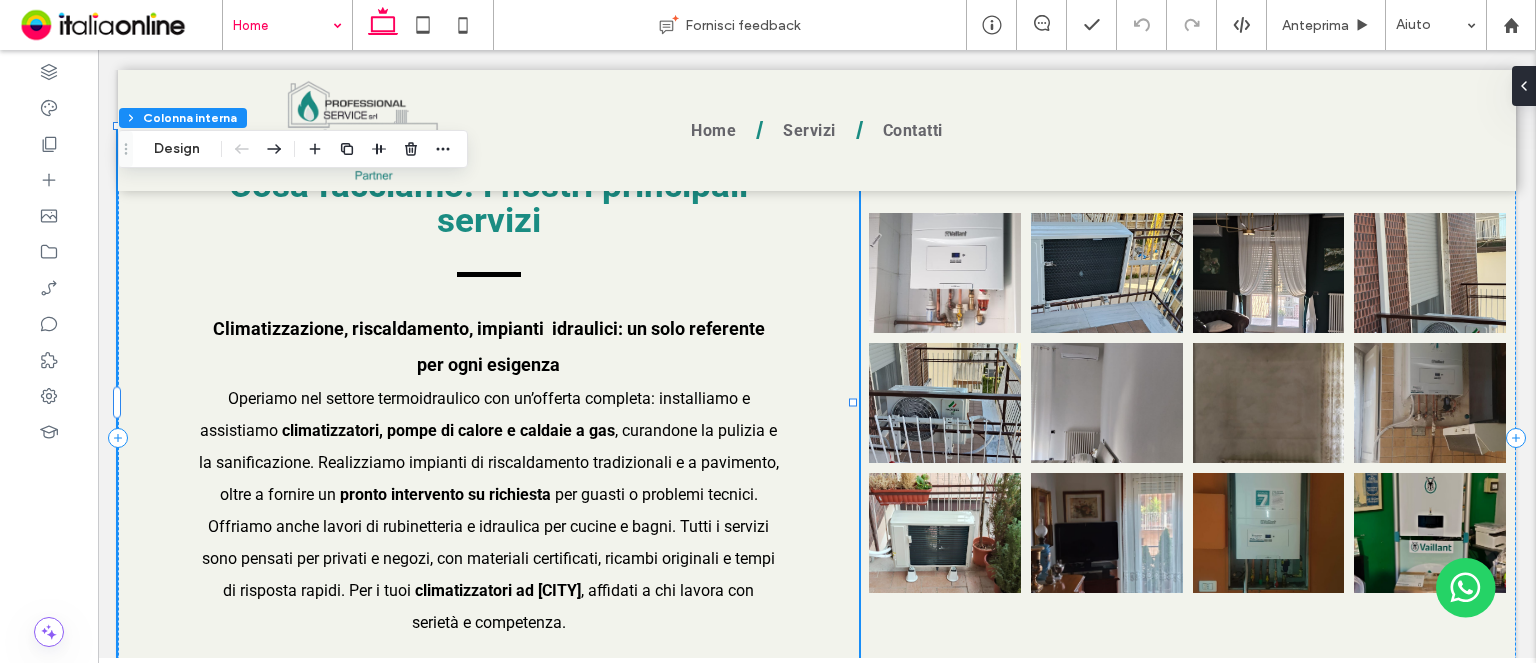 click on ", curandone la pulizia e la sanificazione. Realizziamo impianti di riscaldamento tradizionali e a pavimento, oltre a fornire un" at bounding box center (489, 462) 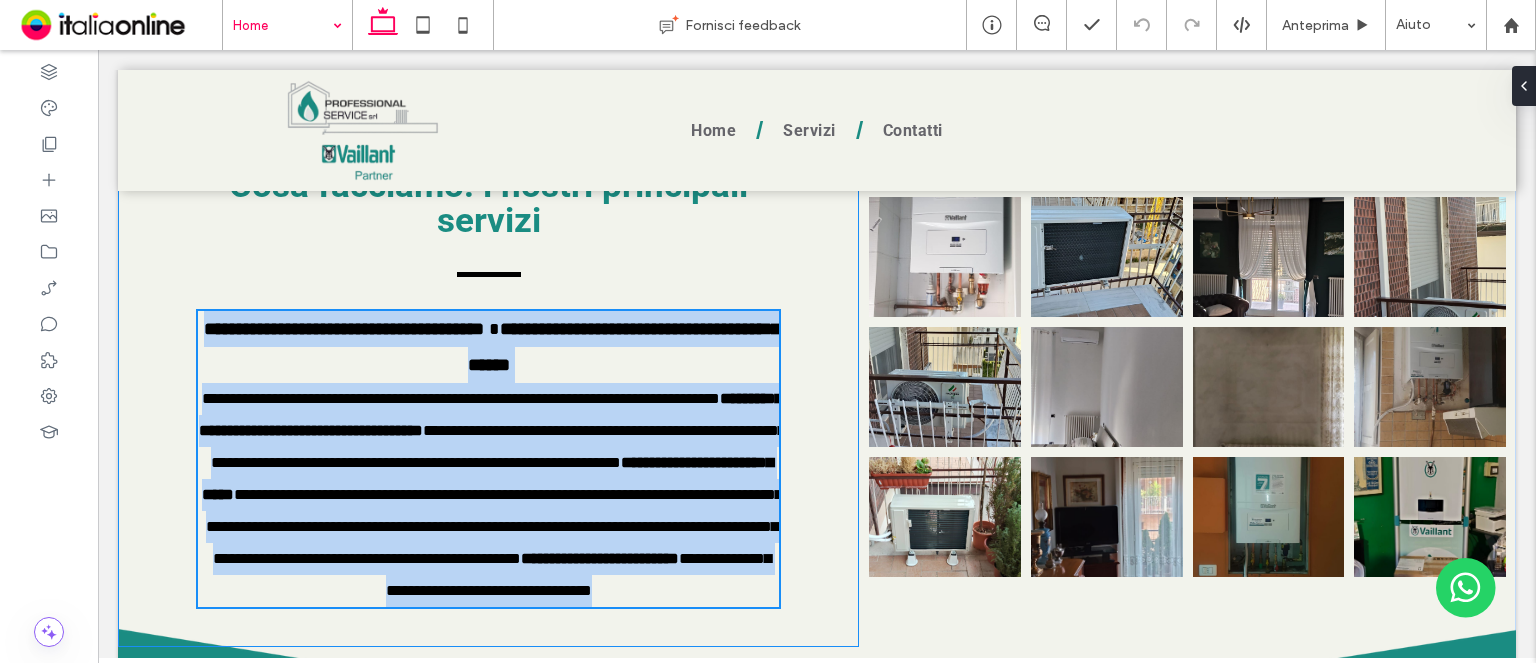 scroll, scrollTop: 1441, scrollLeft: 0, axis: vertical 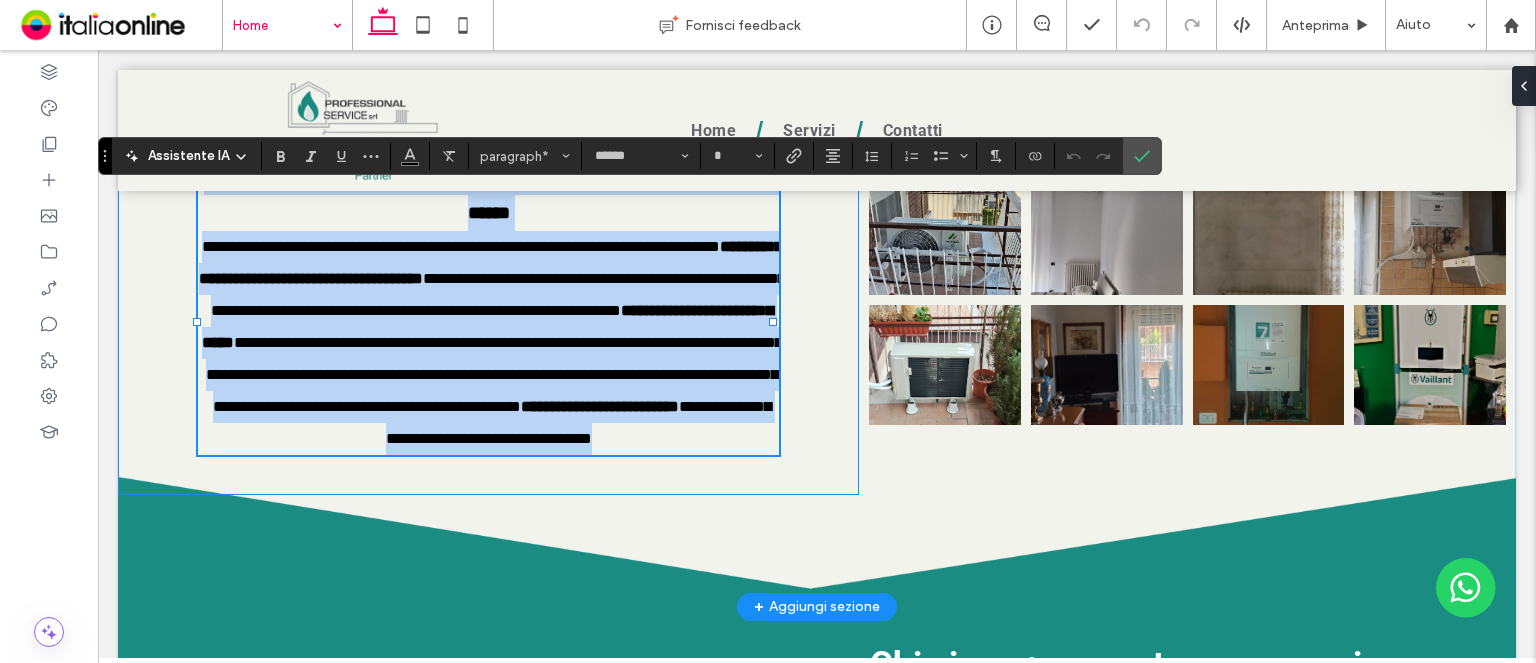 copy on "**********" 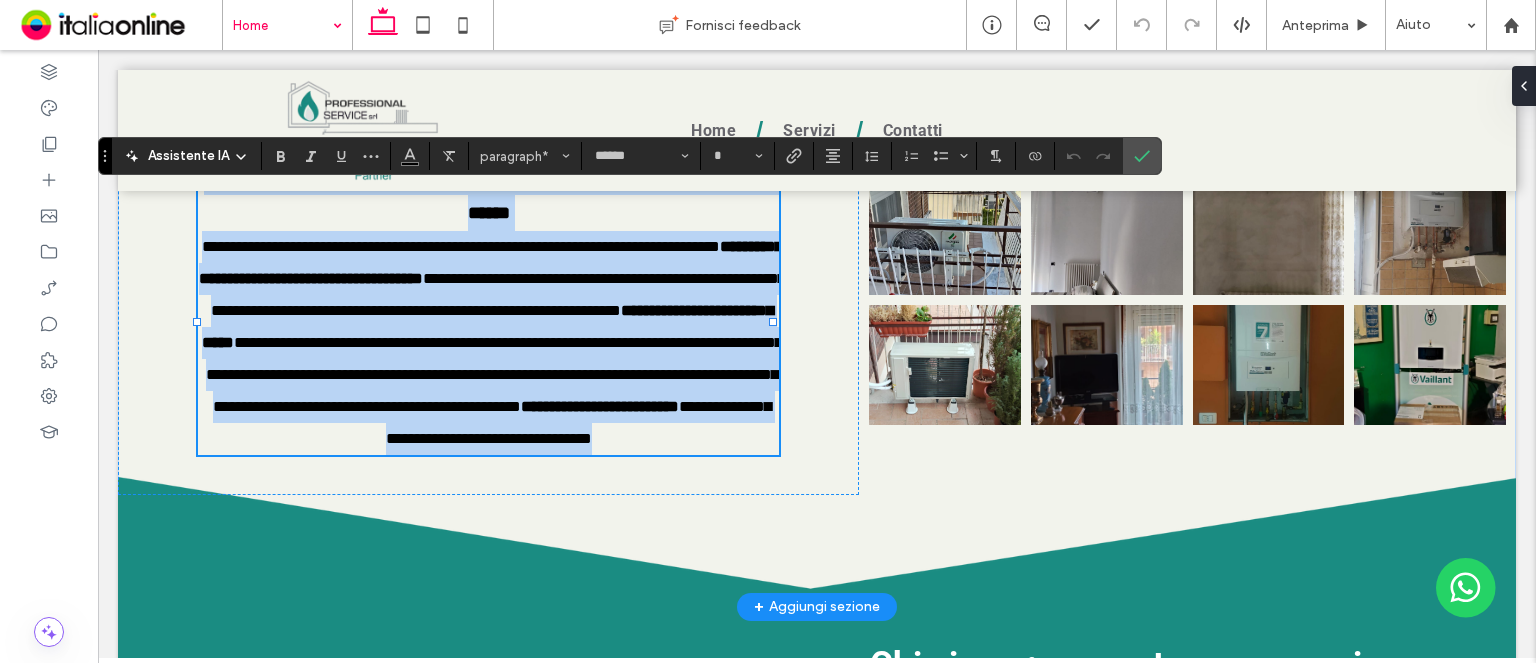 type on "*******" 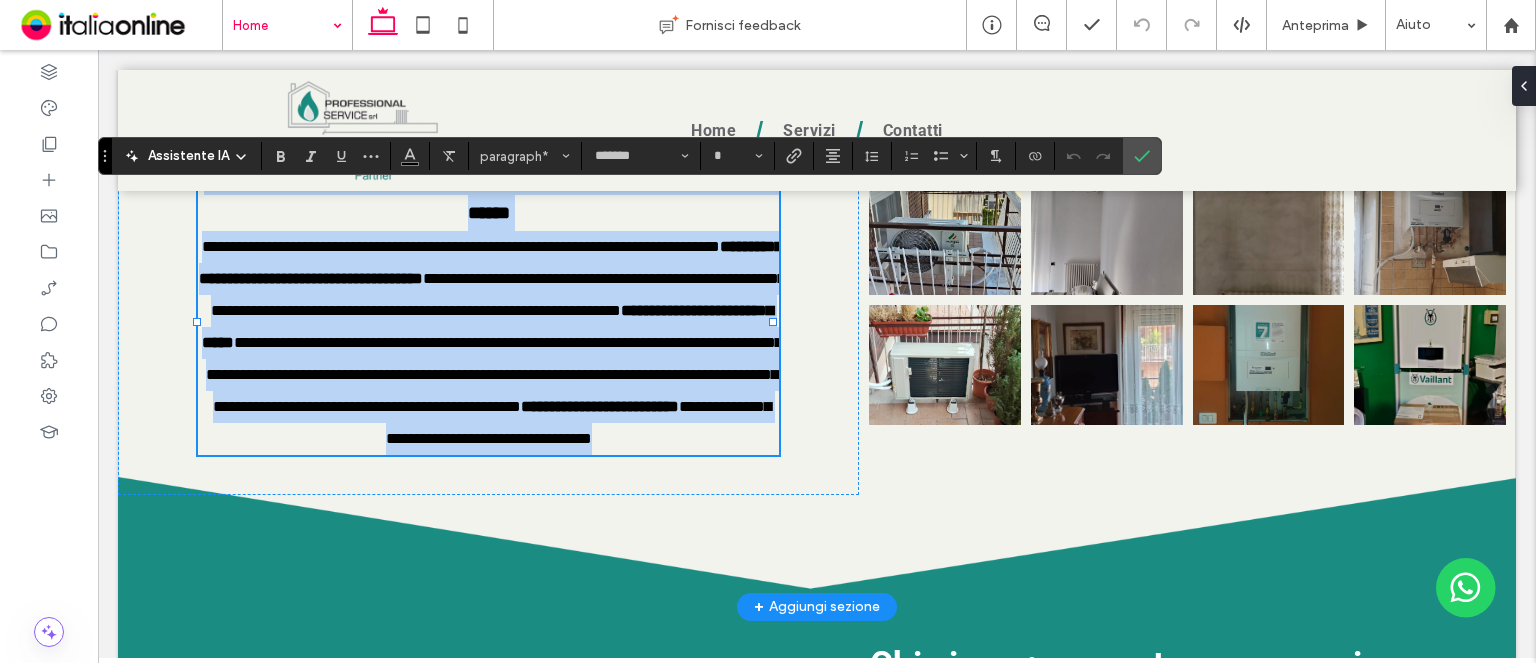 type on "**" 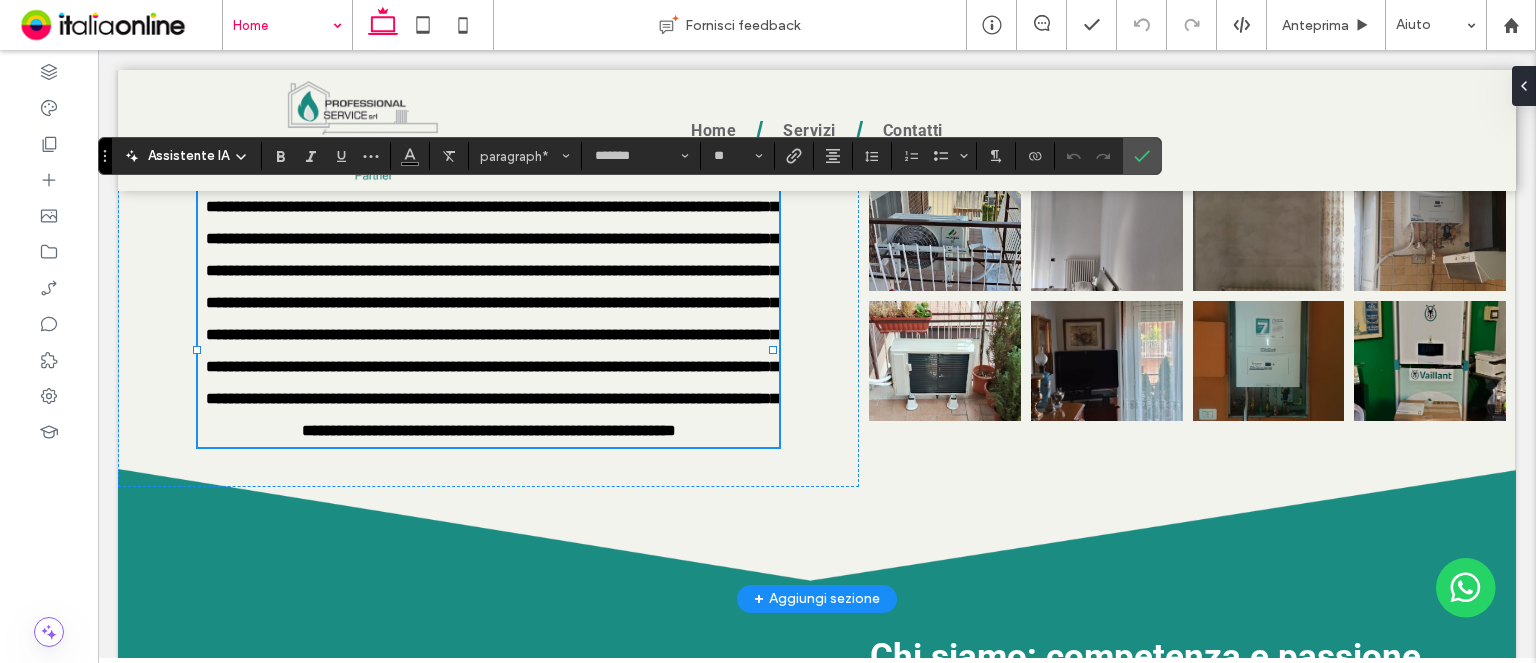 scroll, scrollTop: 0, scrollLeft: 0, axis: both 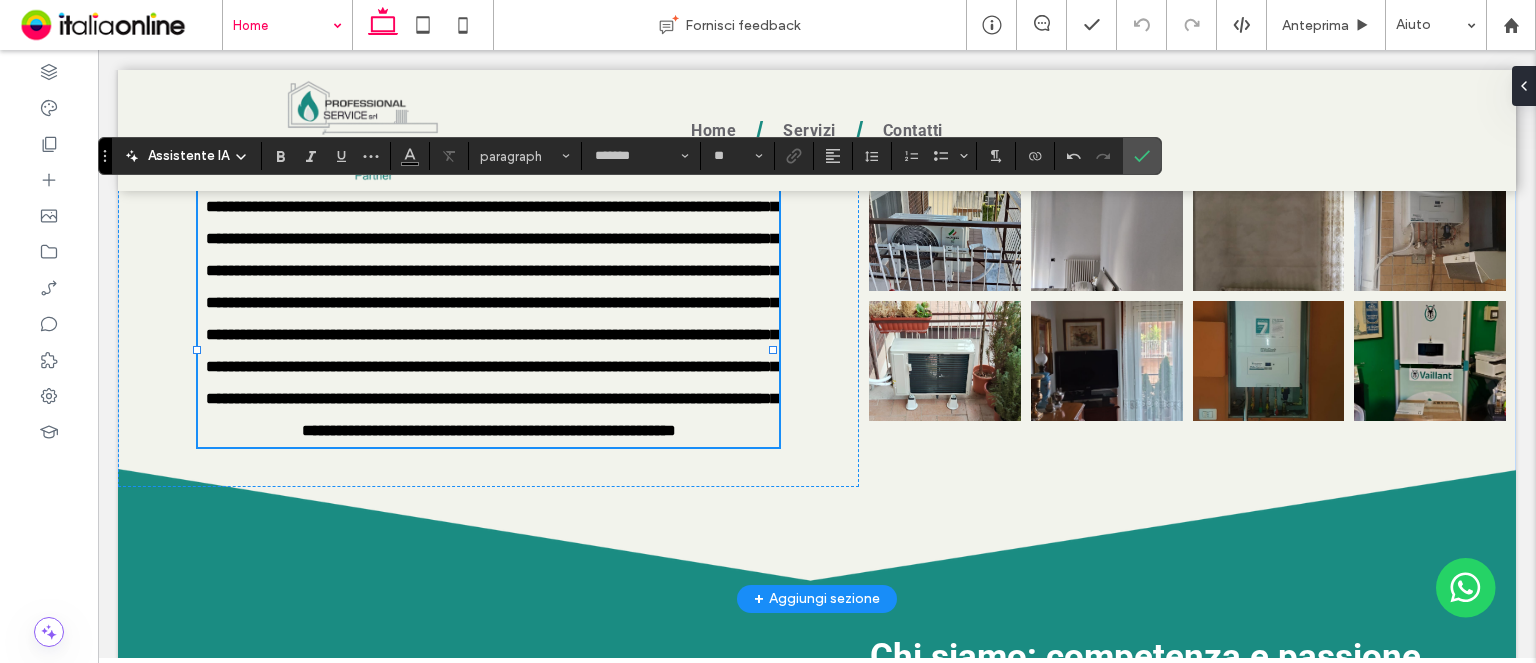 type on "******" 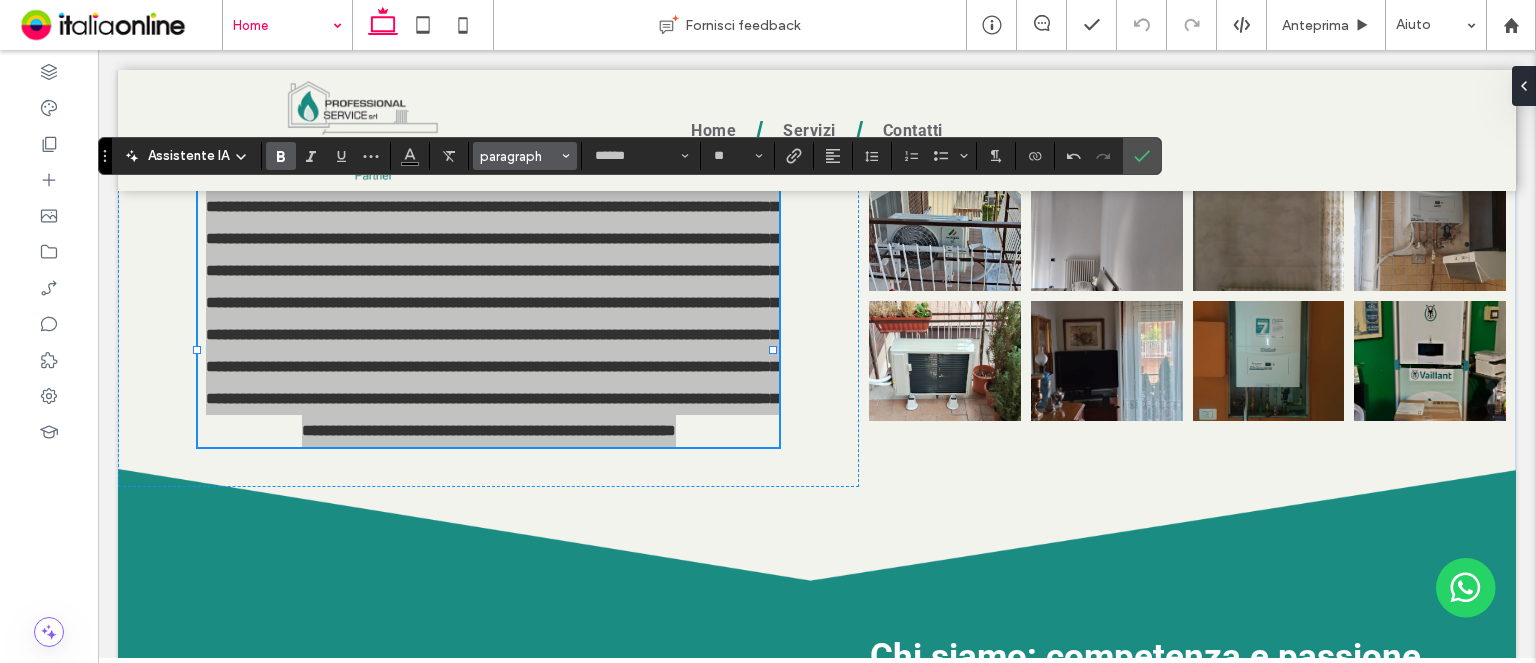 click on "paragraph" at bounding box center (525, 156) 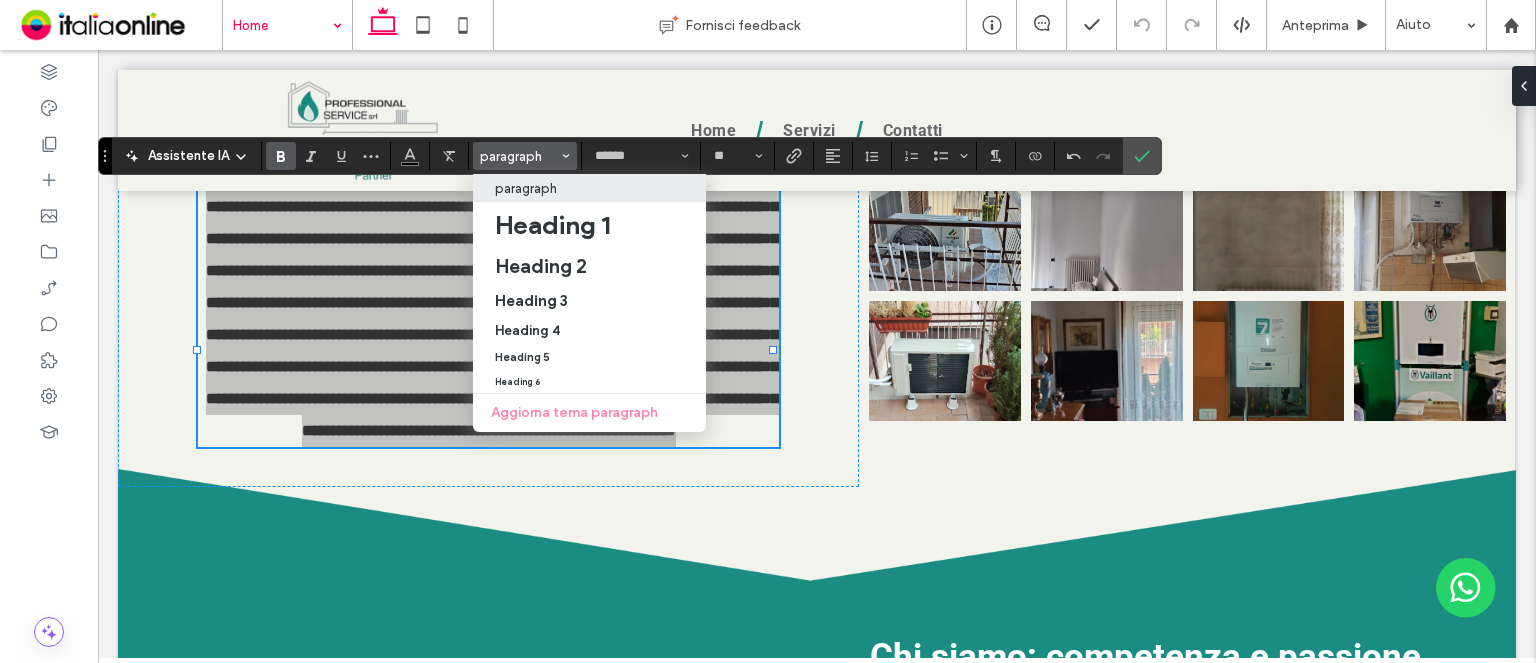 click on "paragraph" at bounding box center (526, 188) 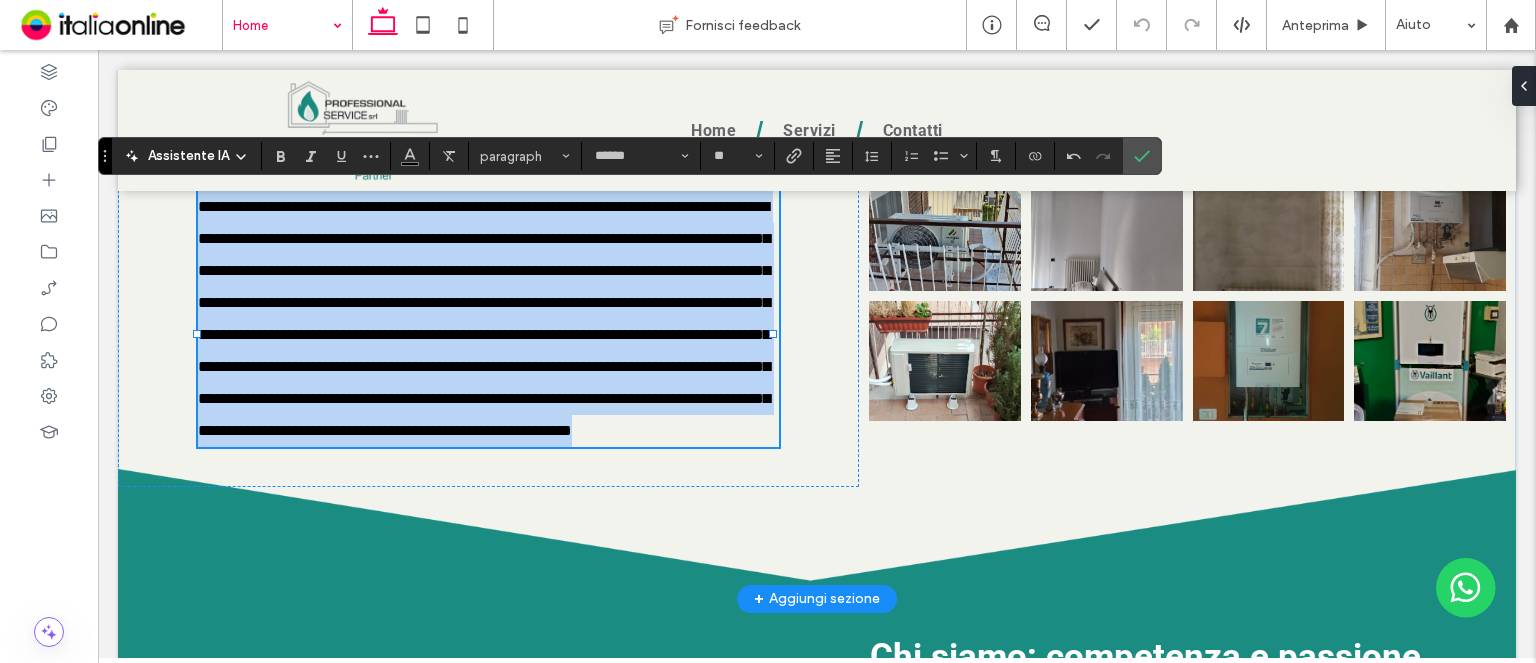 click on "**********" at bounding box center [484, 318] 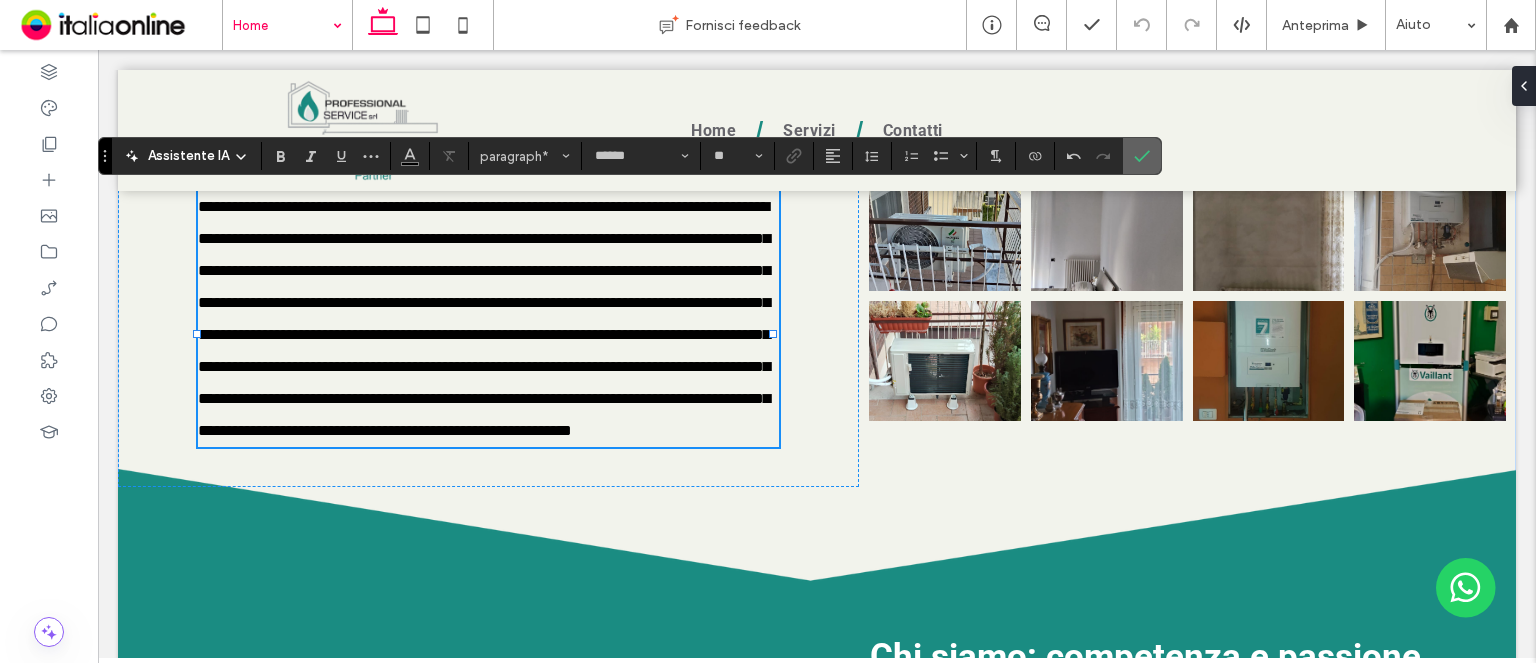 click 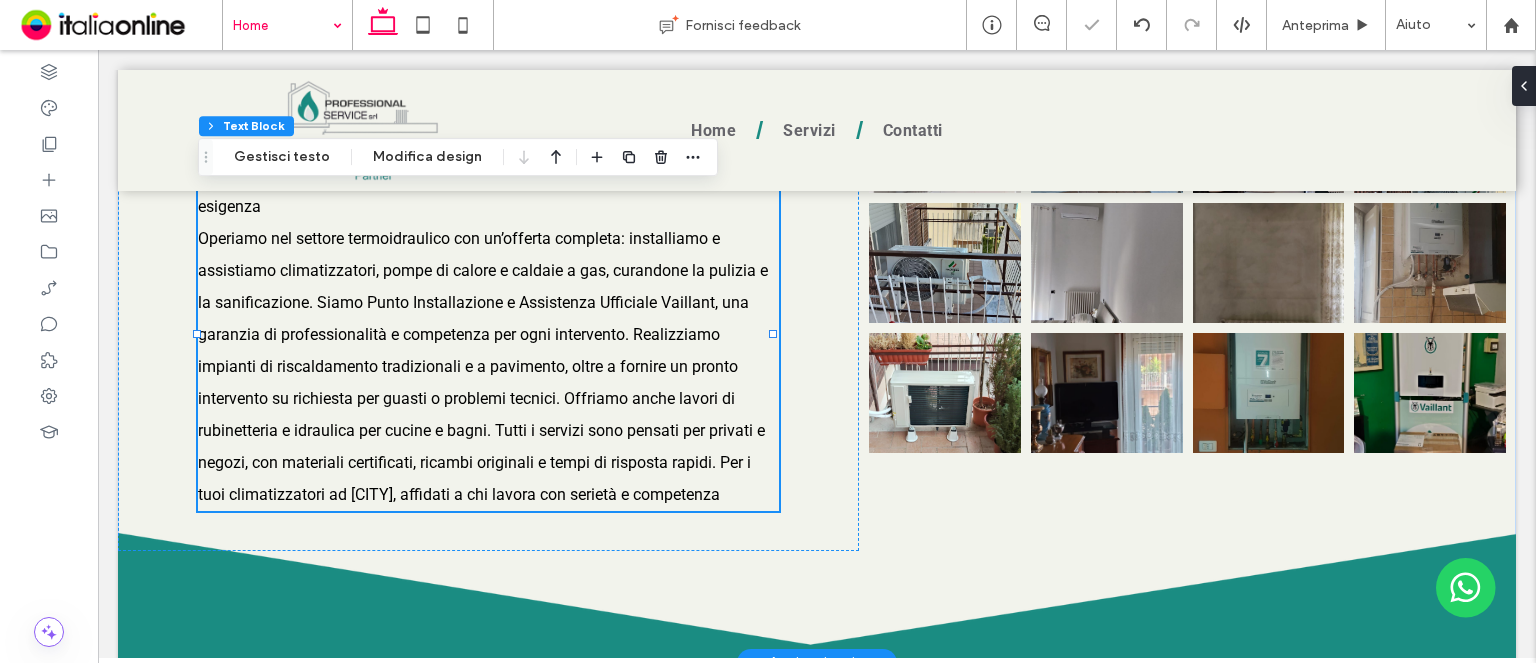 click on "Operiamo nel settore termoidraulico con un’offerta completa: installiamo e assistiamo climatizzatori, pompe di calore e caldaie a gas, curandone la pulizia e la sanificazione. Siamo Punto Installazione e Assistenza Ufficiale Vaillant, una garanzia di professionalità e competenza per ogni intervento. Realizziamo impianti di riscaldamento tradizionali e a pavimento, oltre a fornire un pronto intervento su richiesta per guasti o problemi tecnici. Offriamo anche lavori di rubinetteria e idraulica per cucine e bagni. Tutti i servizi sono pensati per privati e negozi, con materiali certificati, ricambi originali e tempi di risposta rapidi. Per i tuoi climatizzatori ad [CITY], affidati a chi lavora con serietà e competenza" at bounding box center (483, 366) 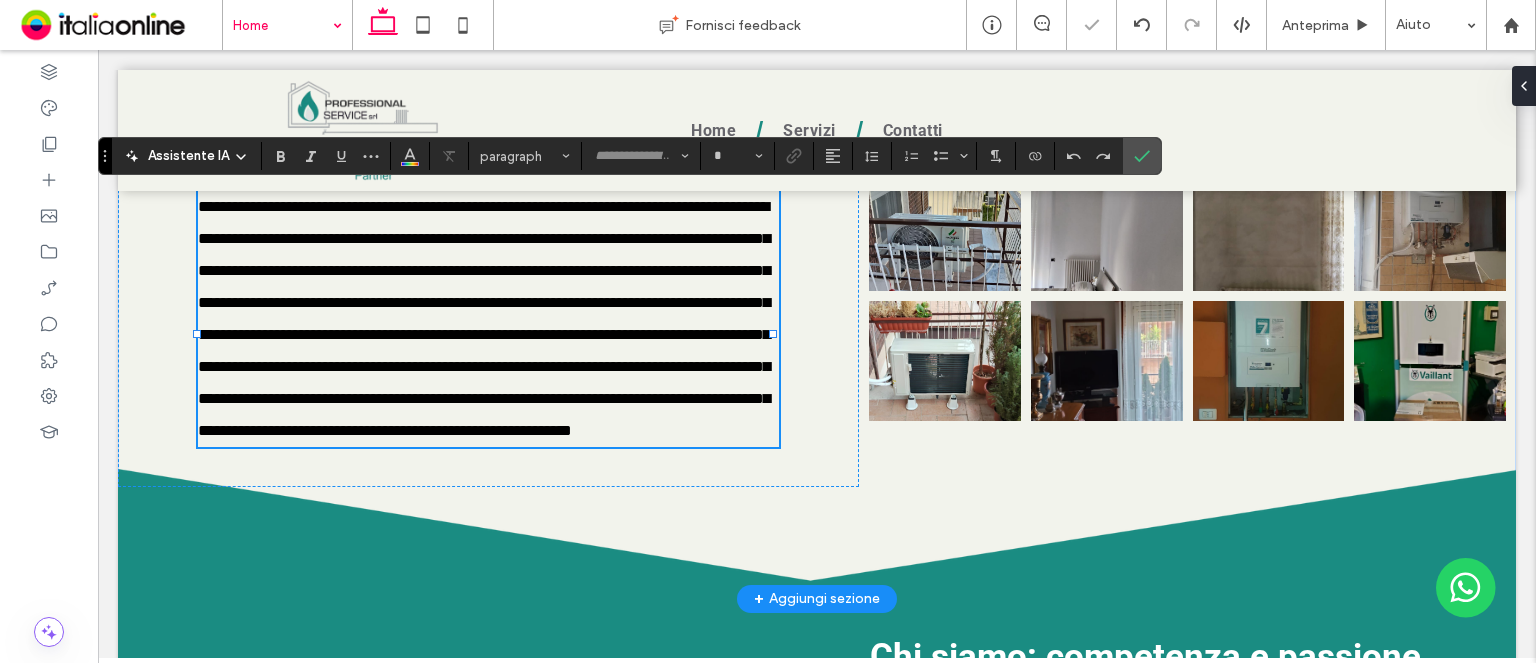 type on "******" 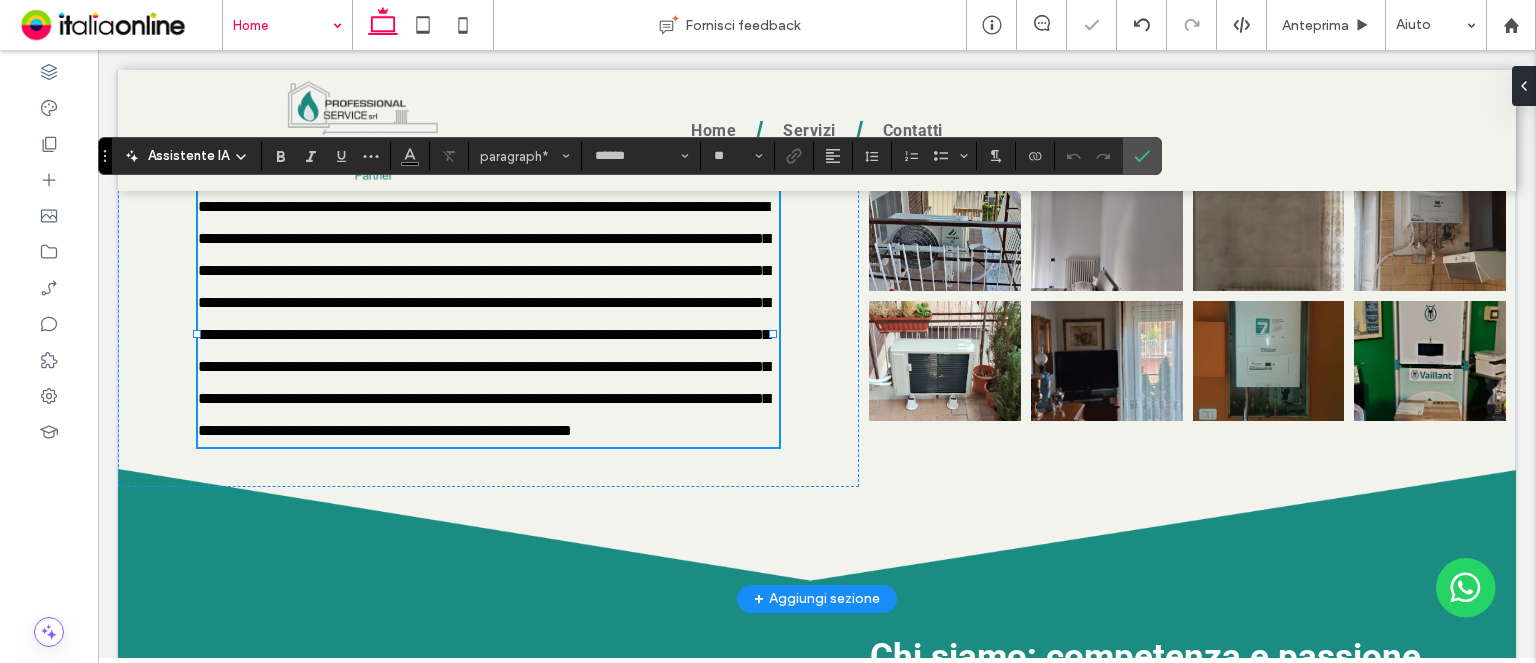 click on "**********" at bounding box center (484, 318) 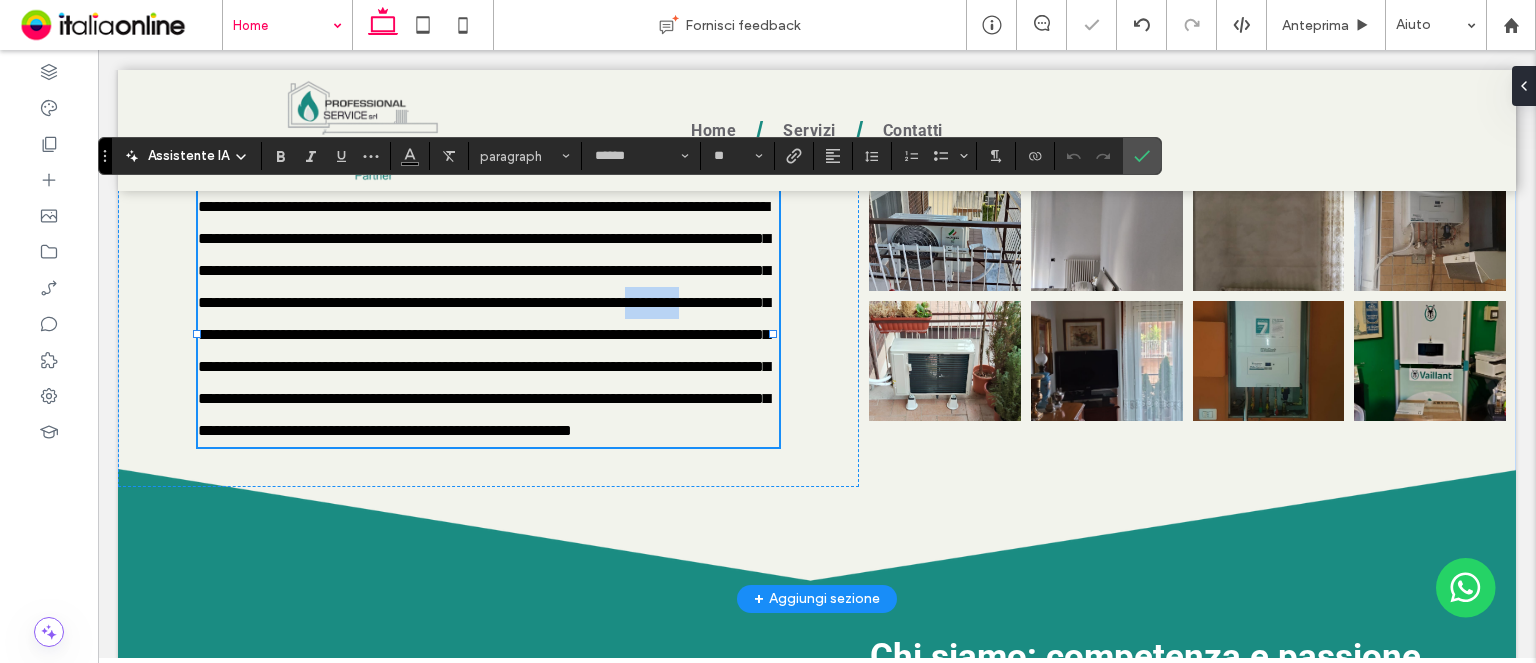 click on "**********" at bounding box center (484, 318) 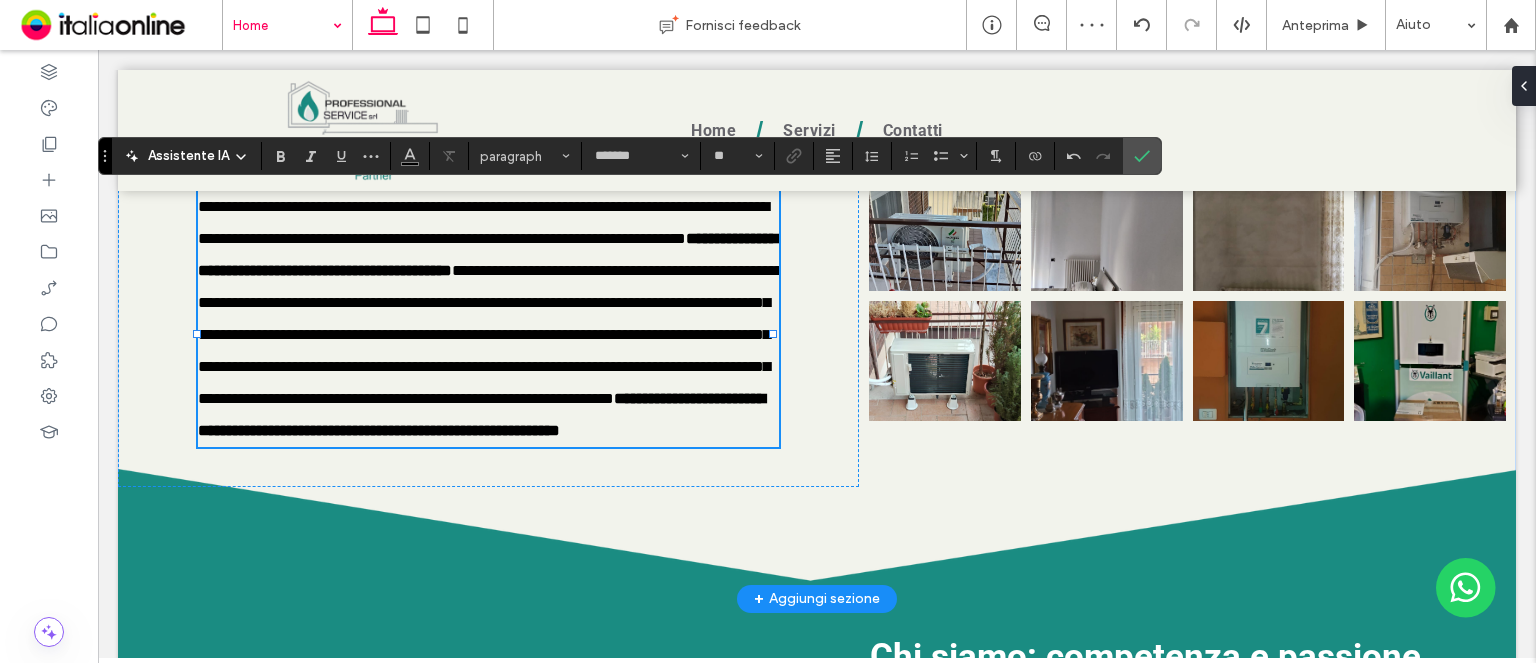 scroll, scrollTop: 0, scrollLeft: 0, axis: both 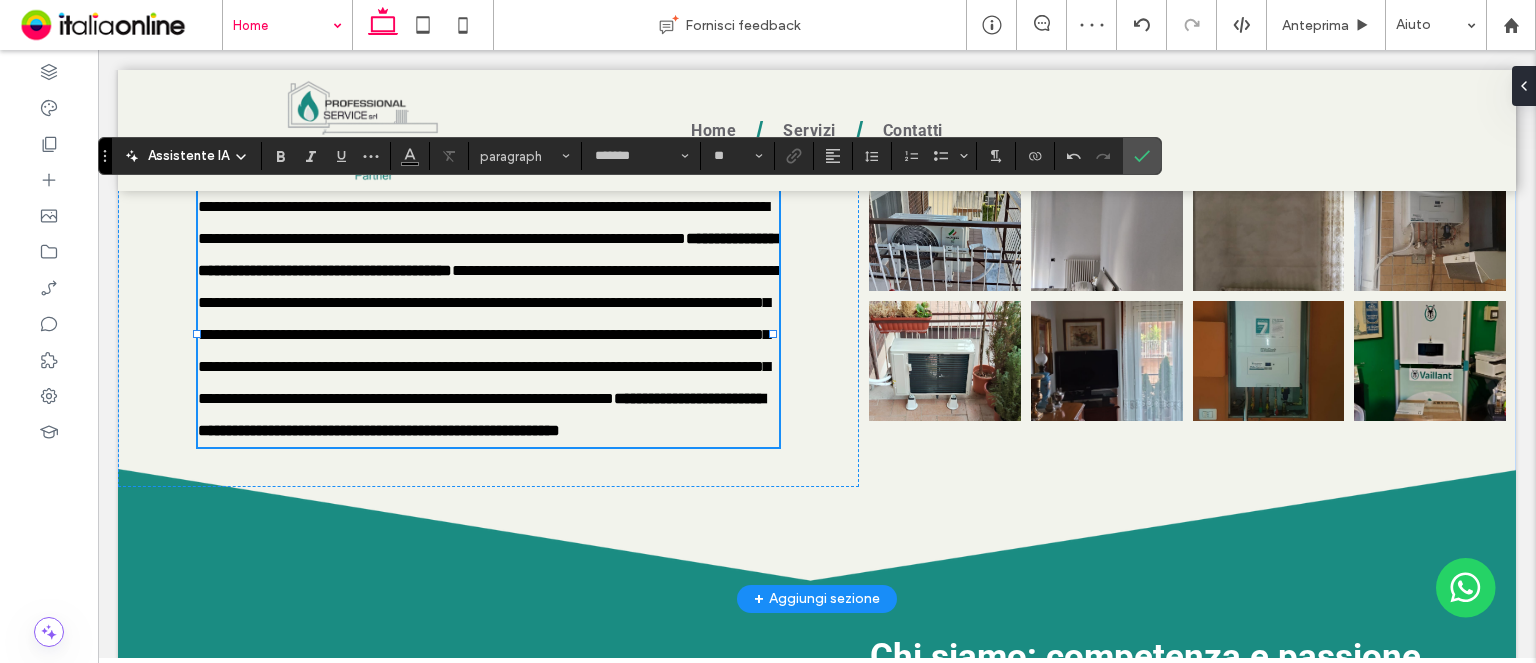 type on "******" 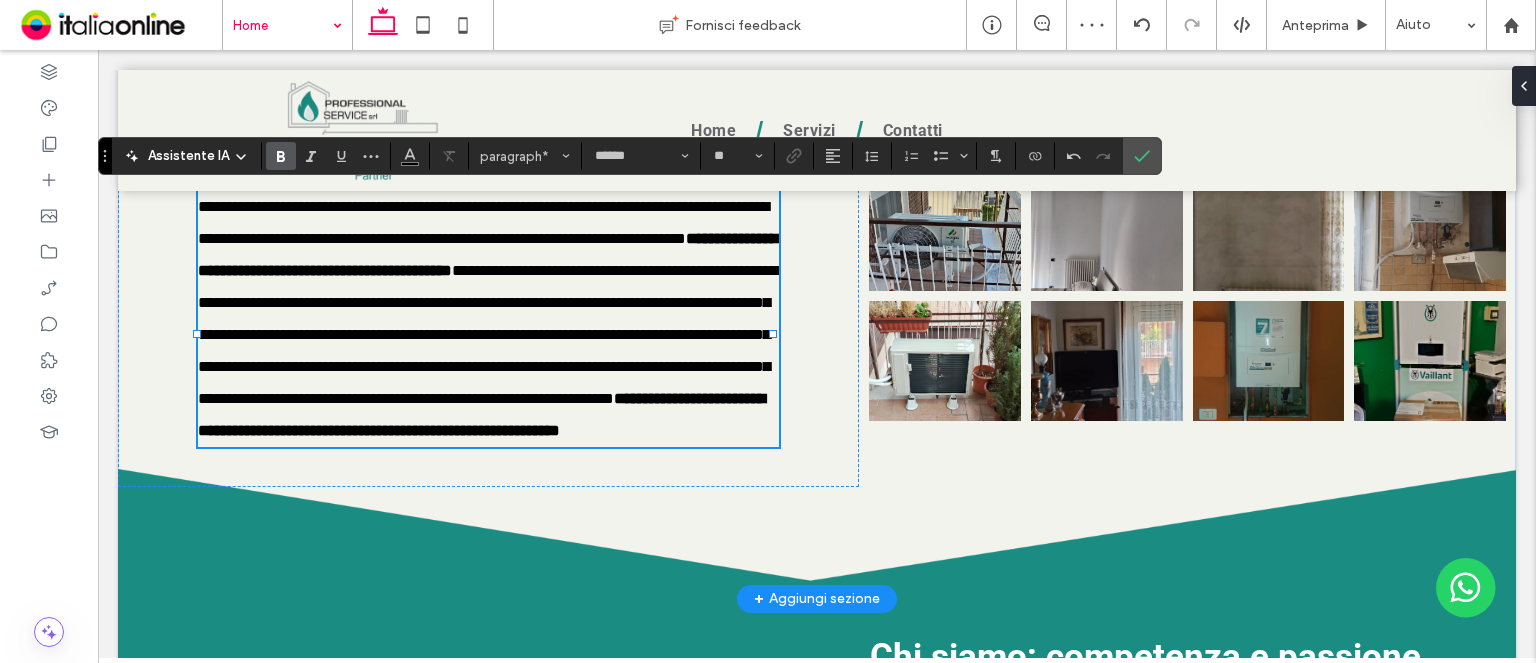 click on "**********" at bounding box center [488, 175] 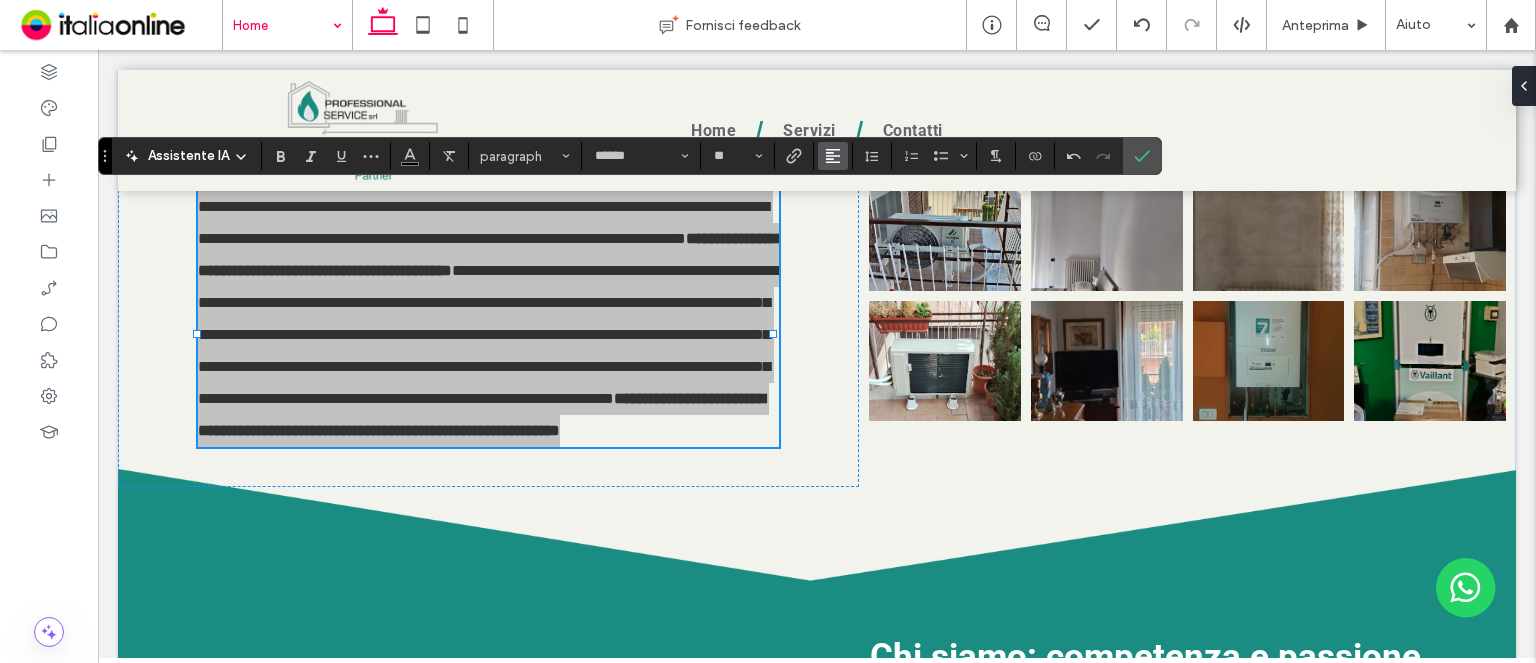 click at bounding box center [833, 156] 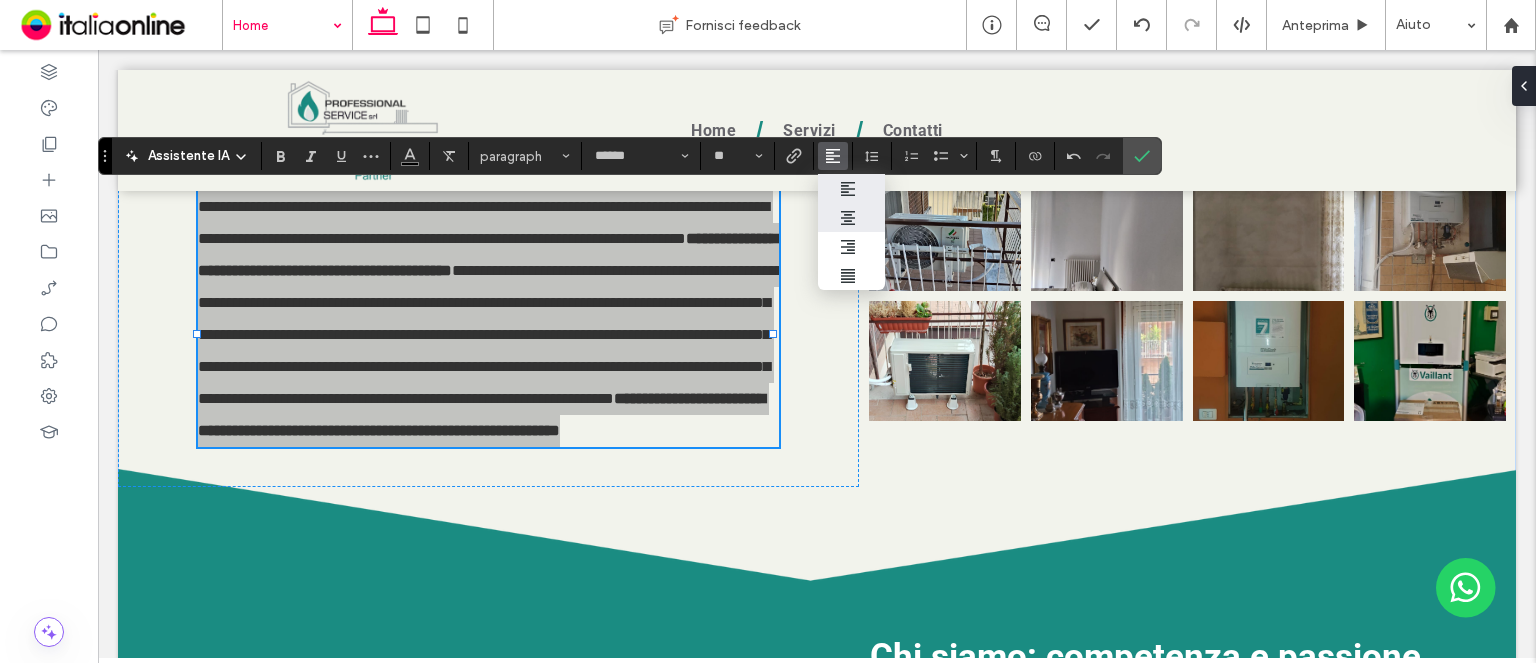 click at bounding box center [851, 217] 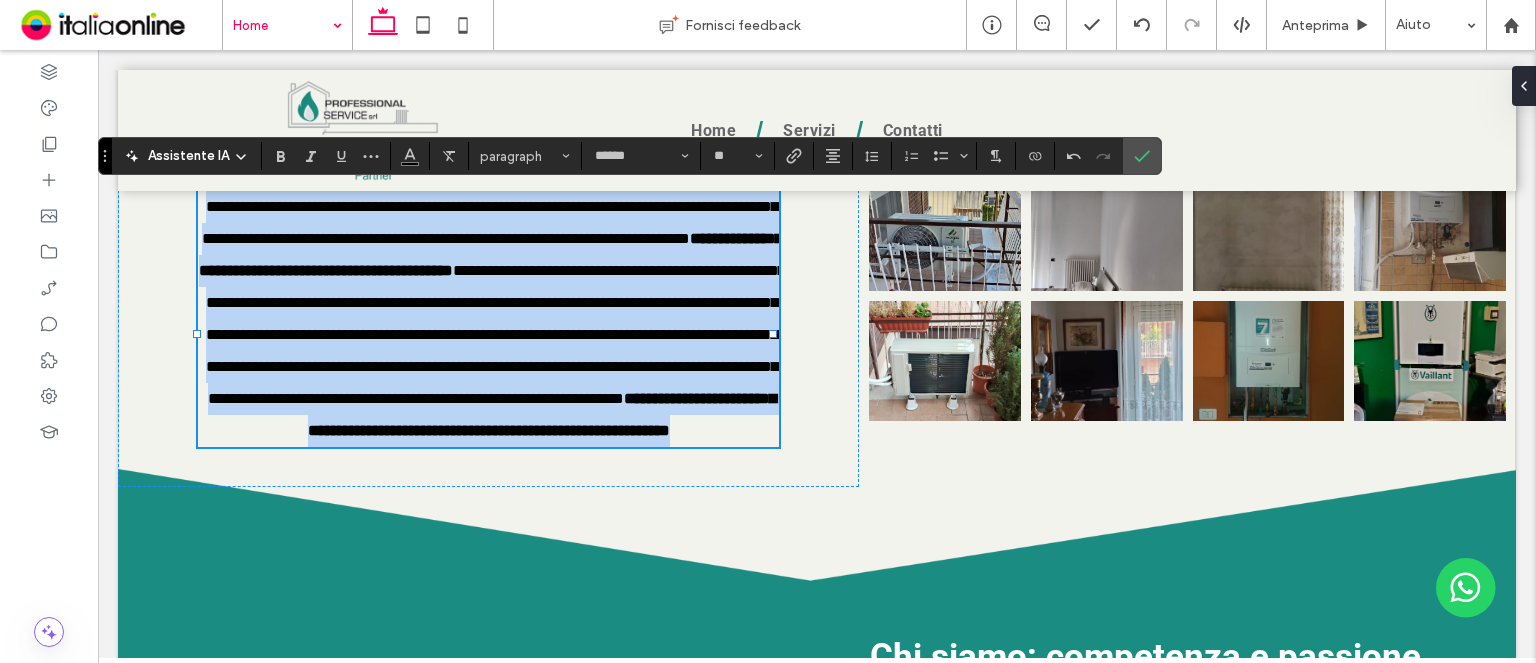 click on "**********" at bounding box center (490, 222) 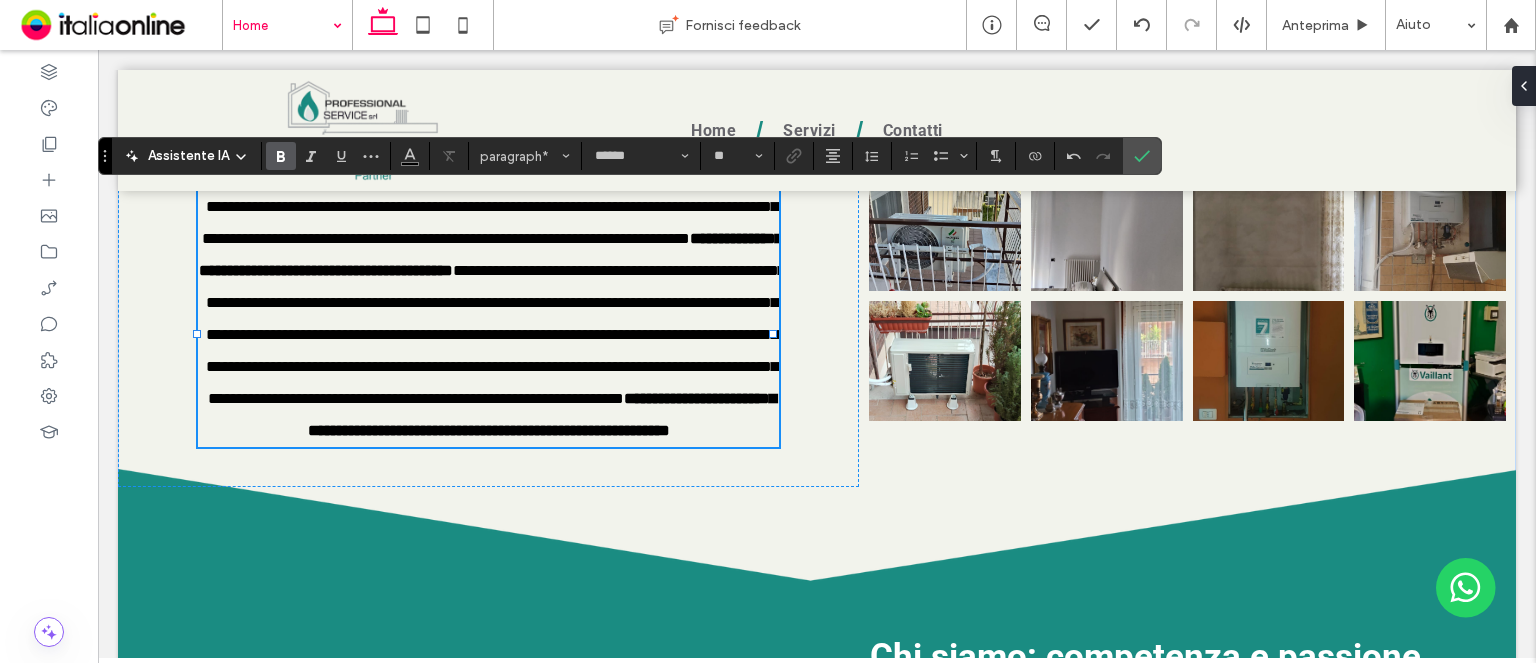 click on "**********" at bounding box center (488, 175) 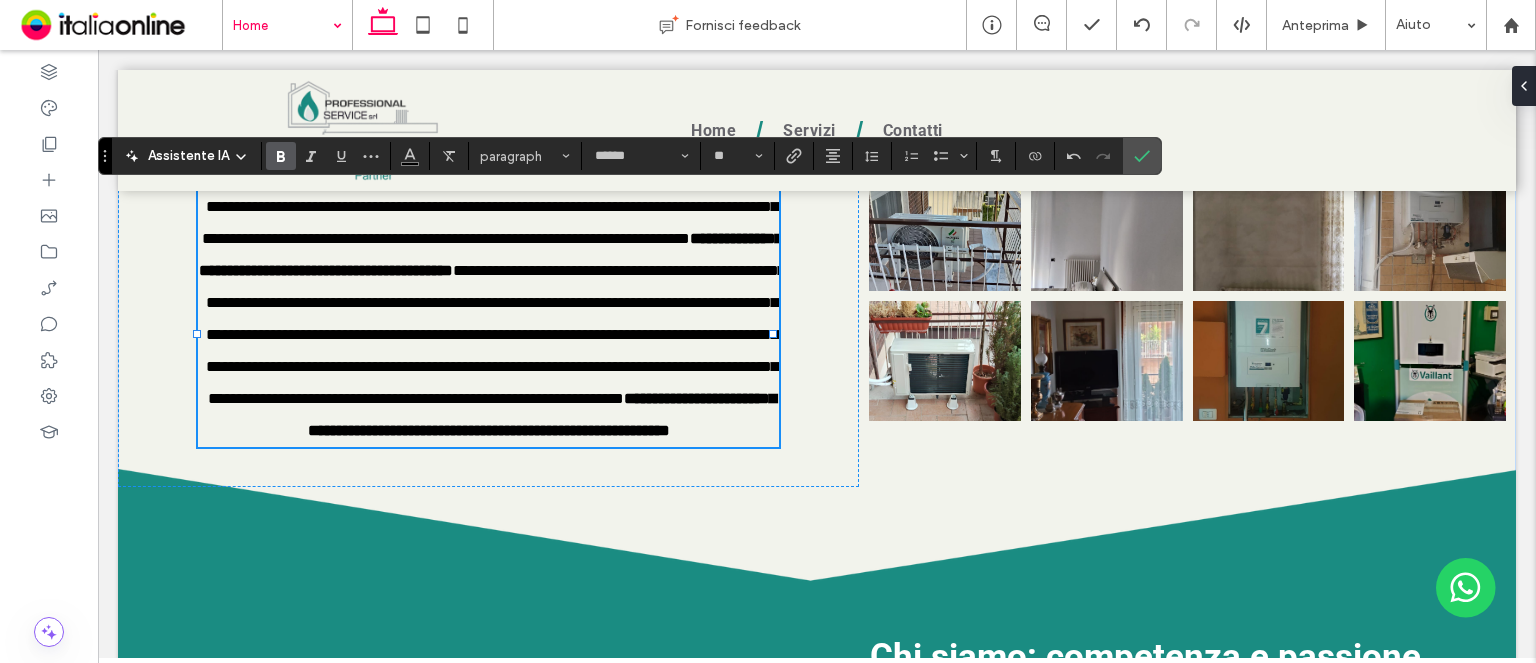 click on "**********" at bounding box center [488, 175] 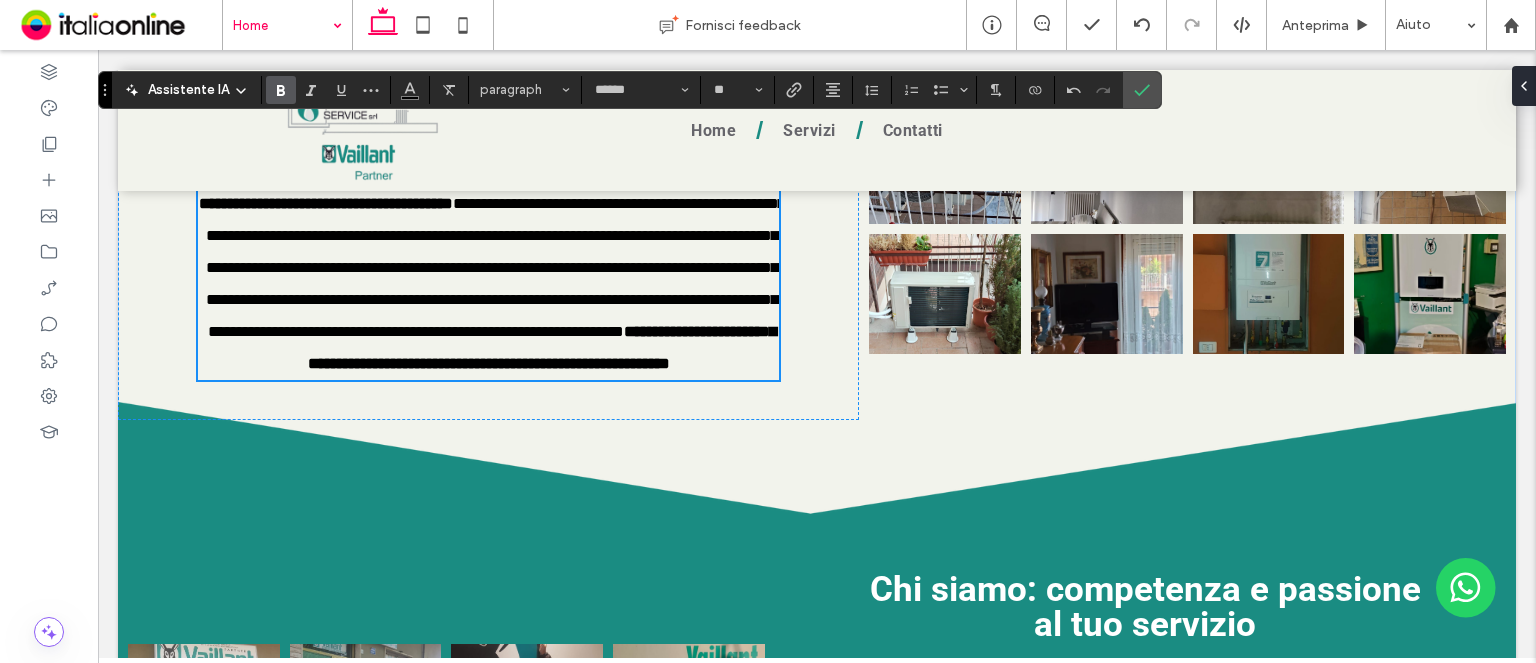 scroll, scrollTop: 1424, scrollLeft: 0, axis: vertical 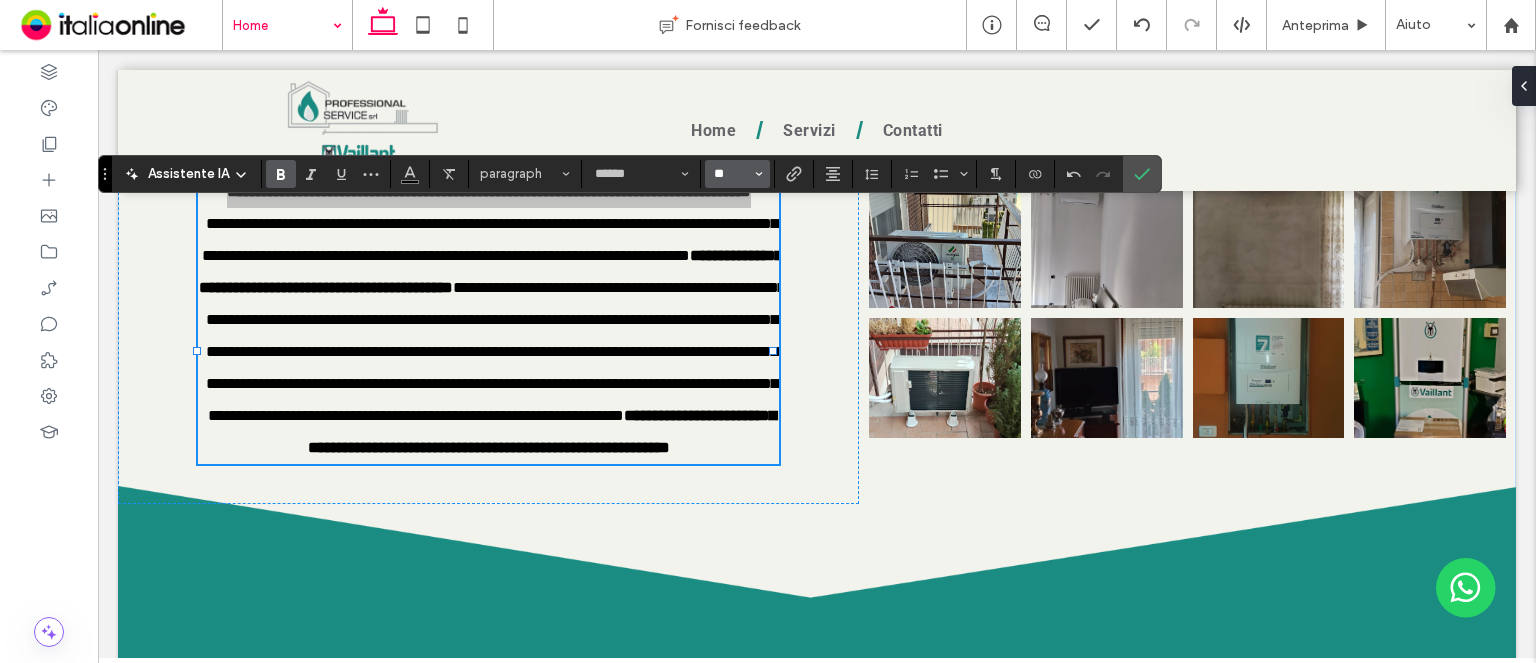 click on "**" at bounding box center (731, 174) 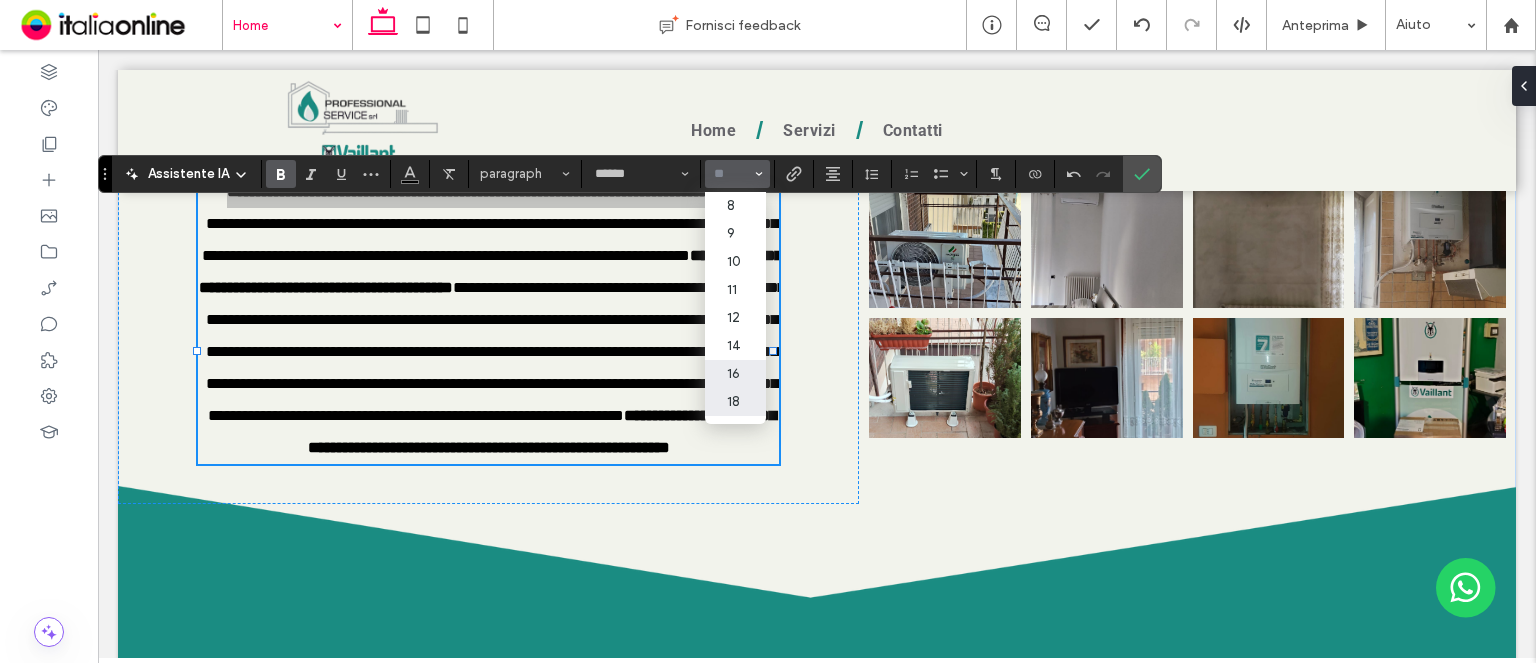click on "18" at bounding box center (735, 402) 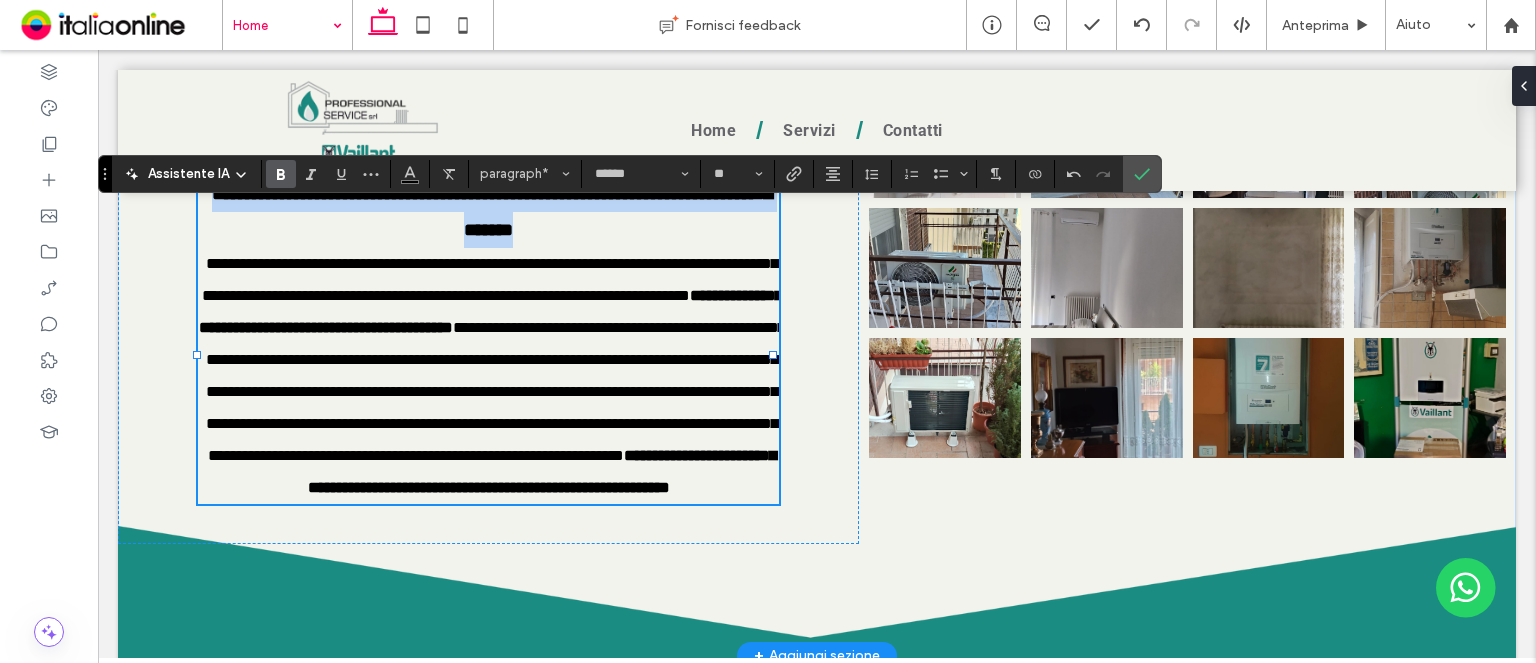 type on "**" 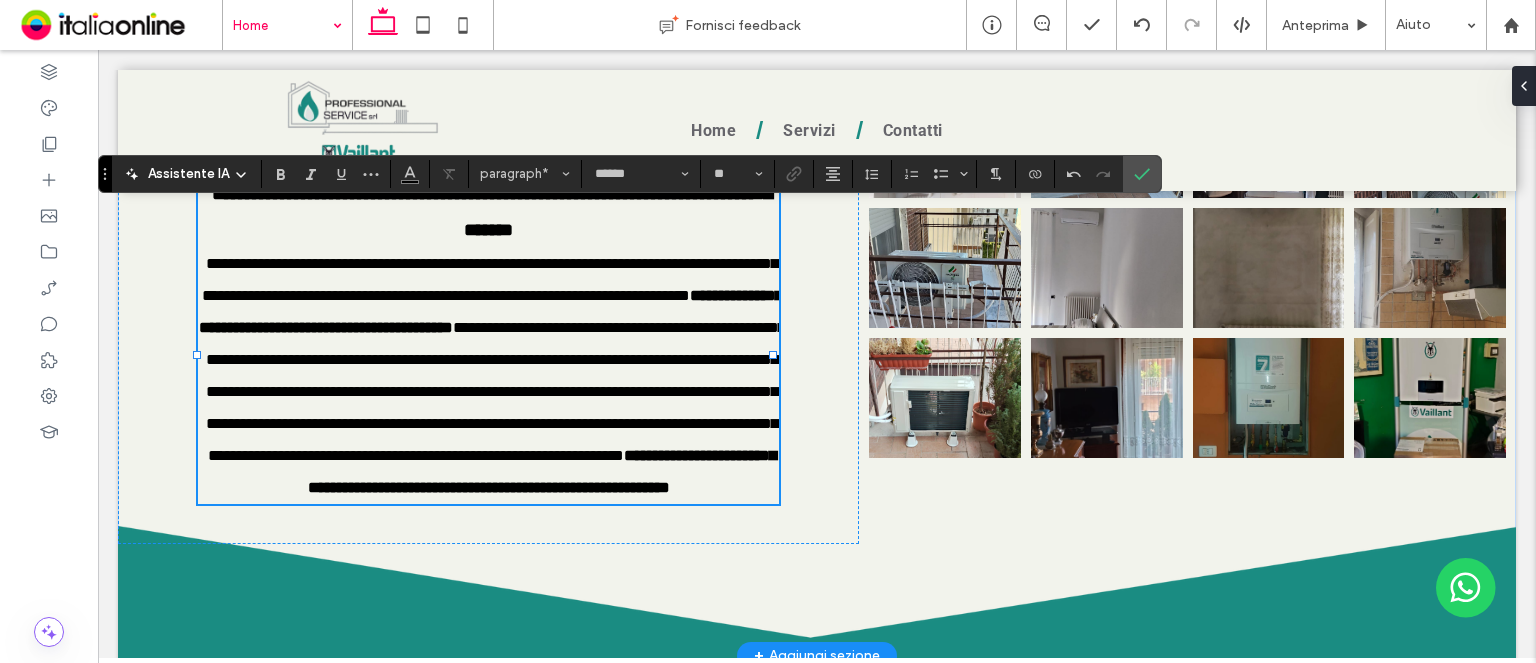 click on "**********" at bounding box center (490, 279) 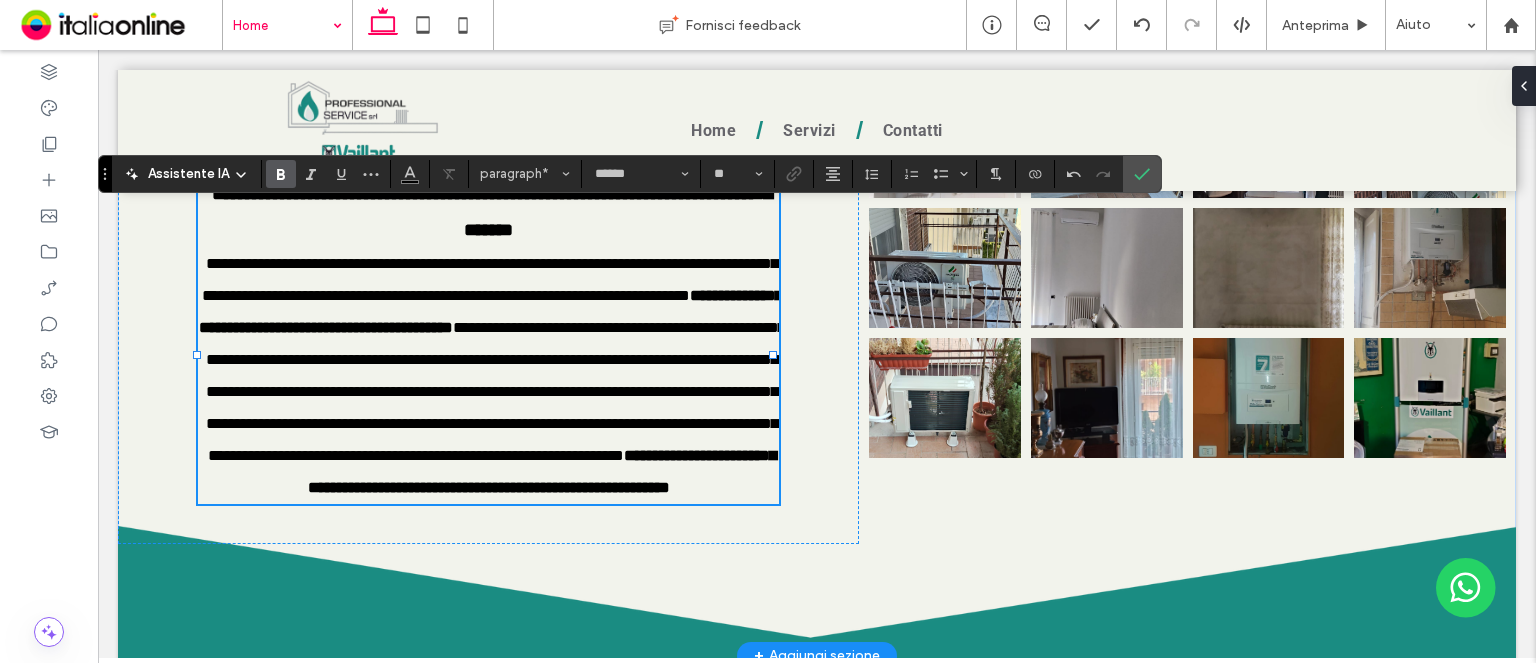 click on "**********" at bounding box center (488, 376) 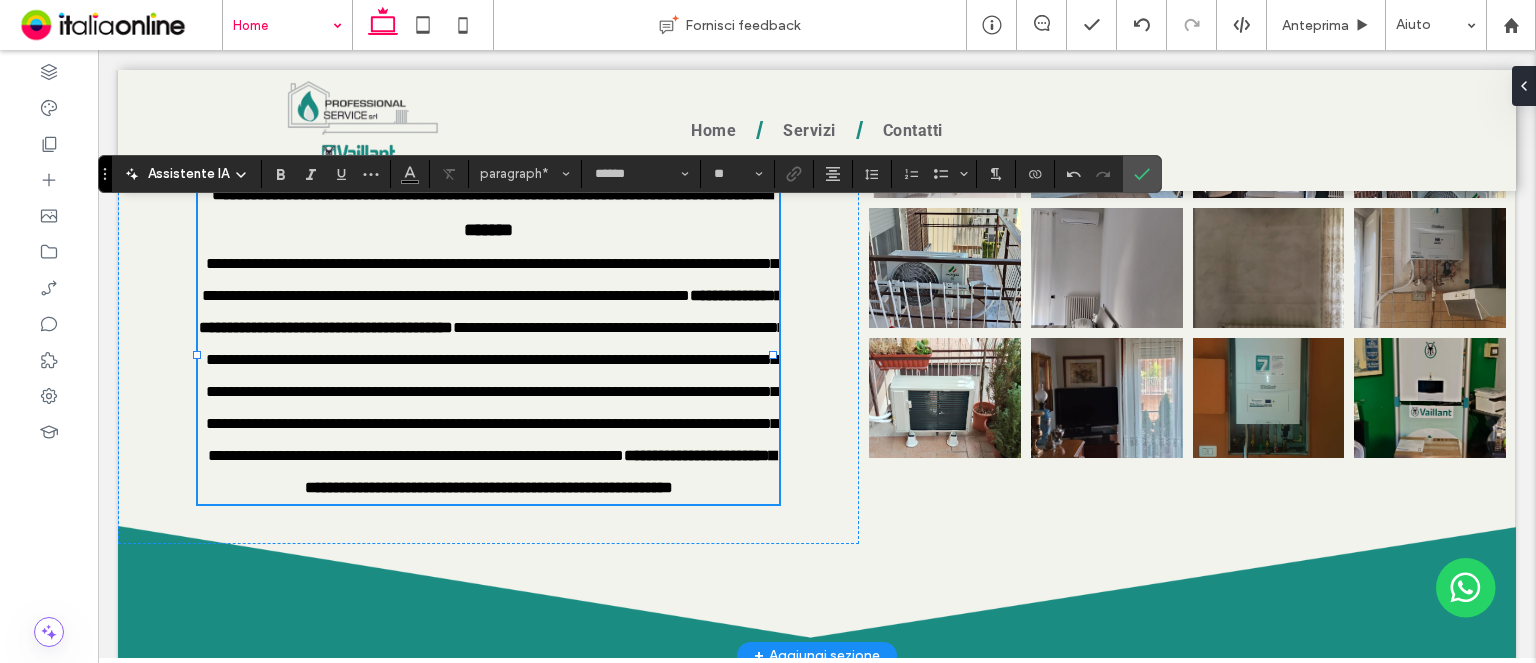 click on "**********" at bounding box center (495, 391) 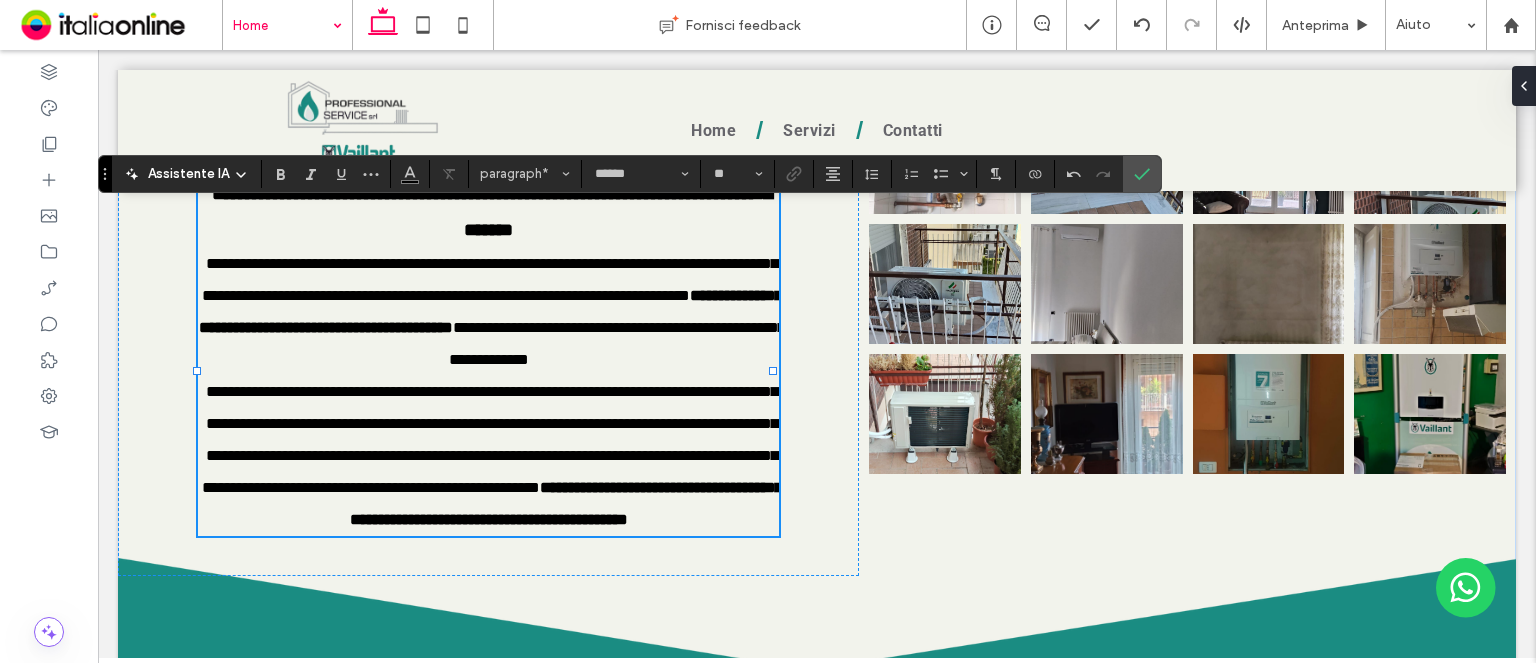click on "**********" at bounding box center (566, 503) 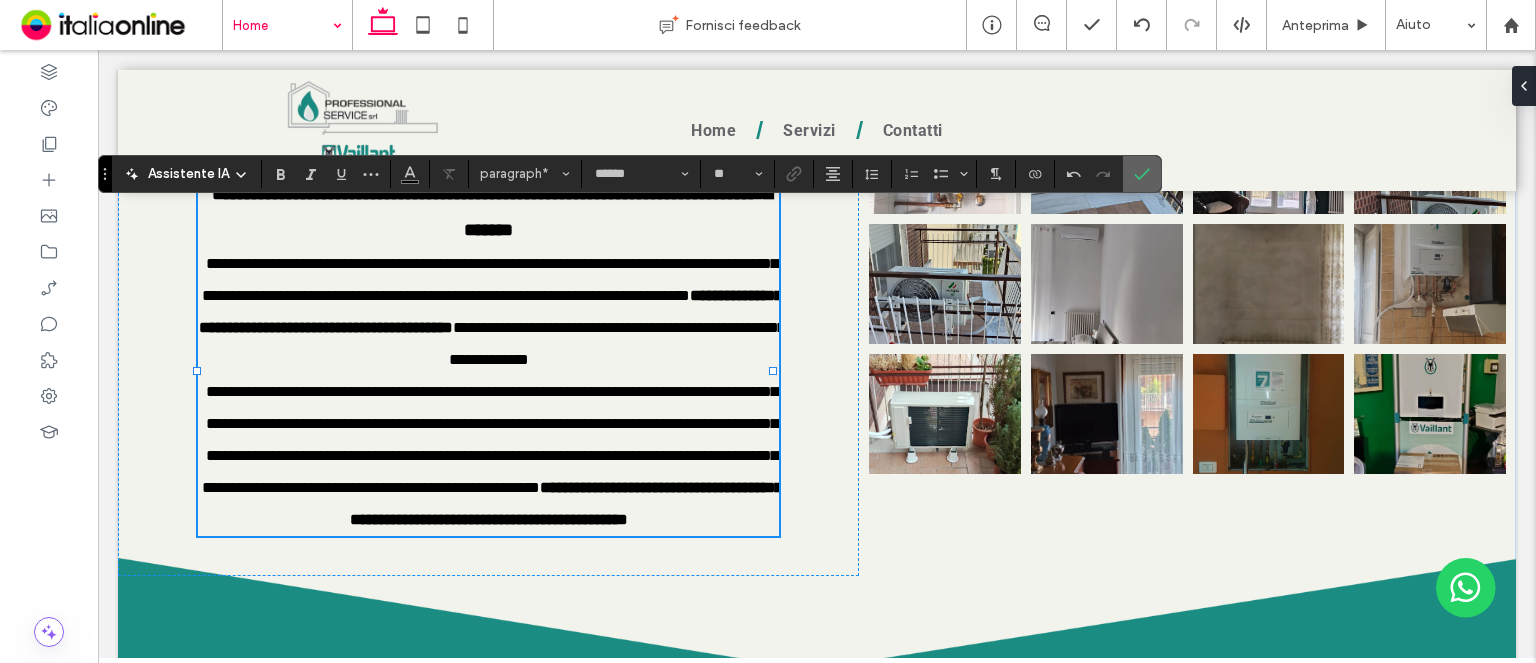 click 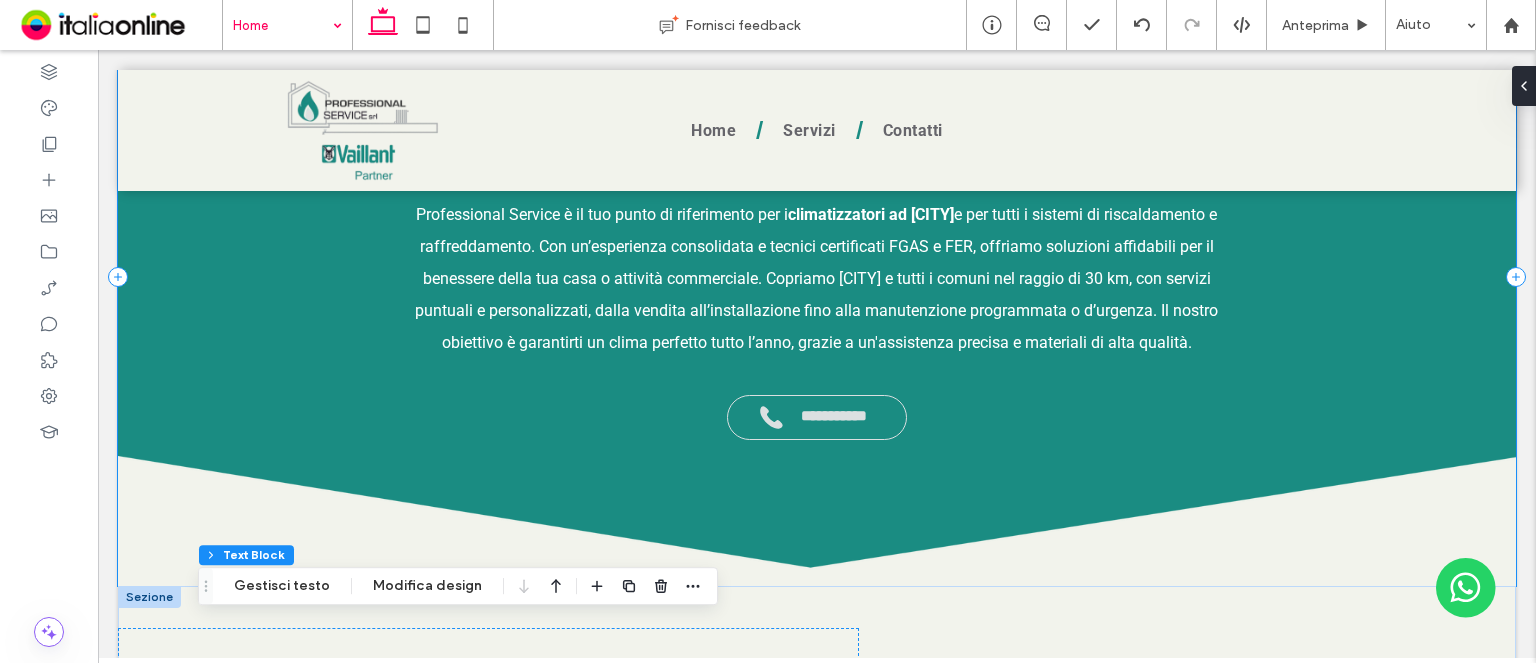 scroll, scrollTop: 791, scrollLeft: 0, axis: vertical 